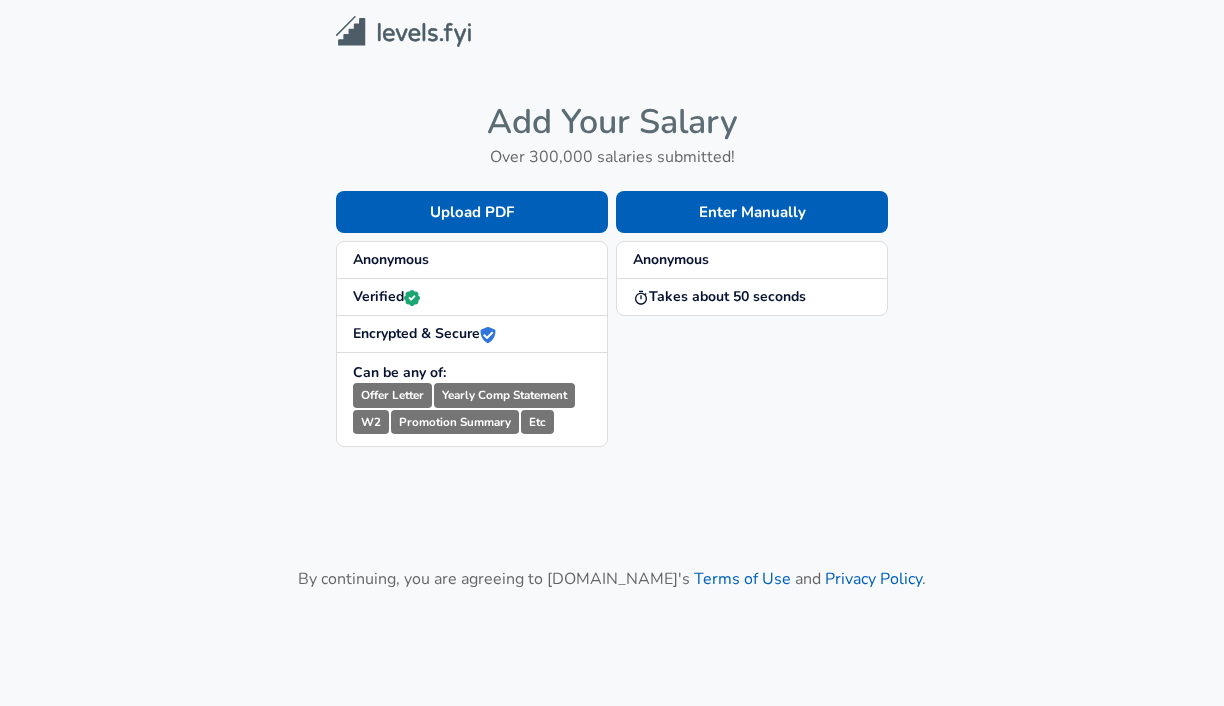 scroll, scrollTop: 0, scrollLeft: 0, axis: both 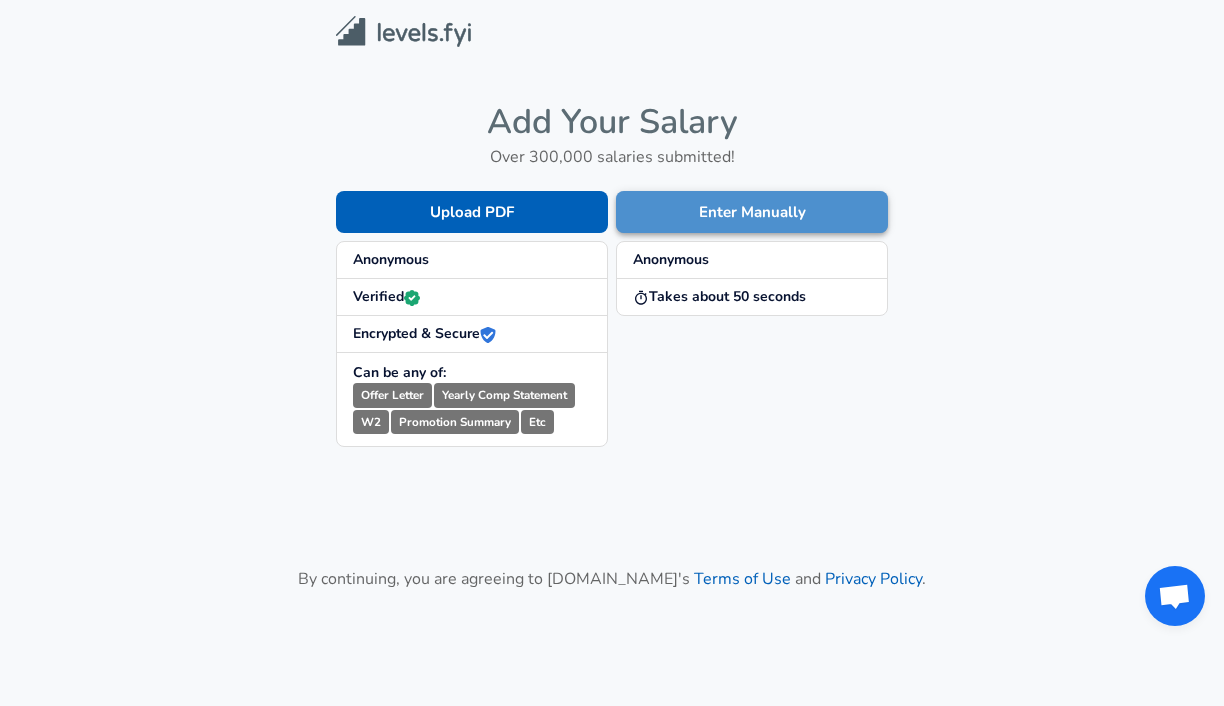 click on "Enter Manually" at bounding box center [752, 212] 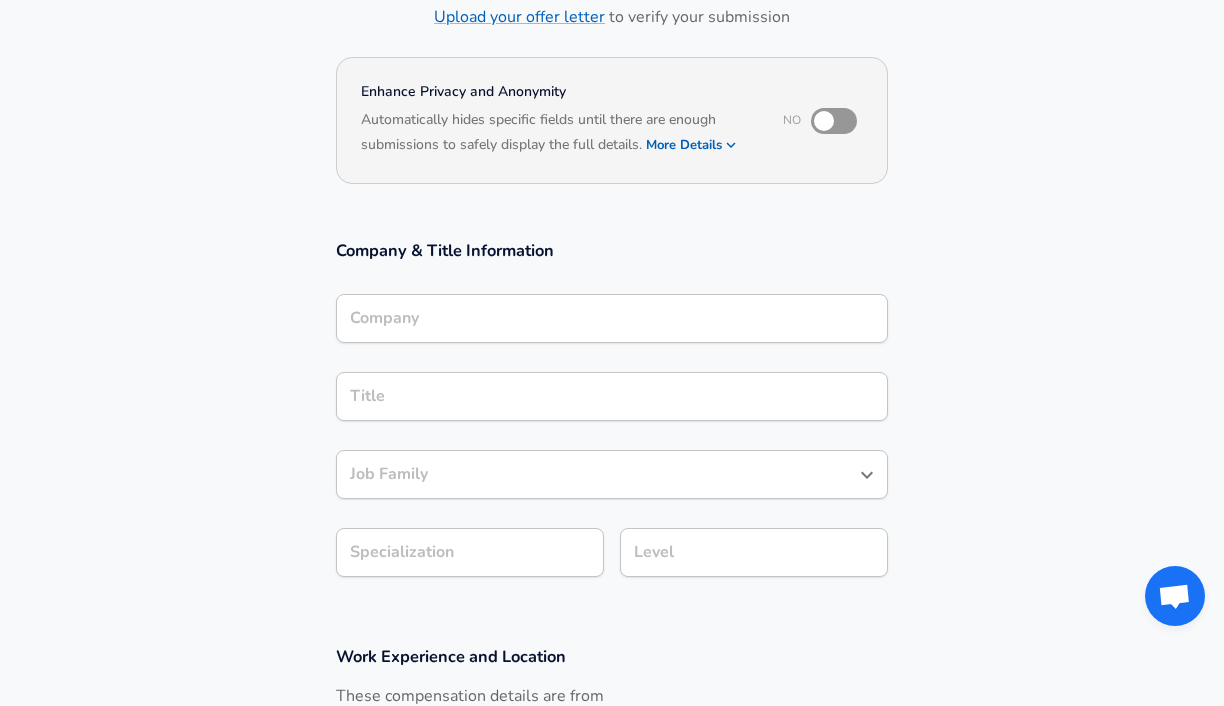scroll, scrollTop: 0, scrollLeft: 0, axis: both 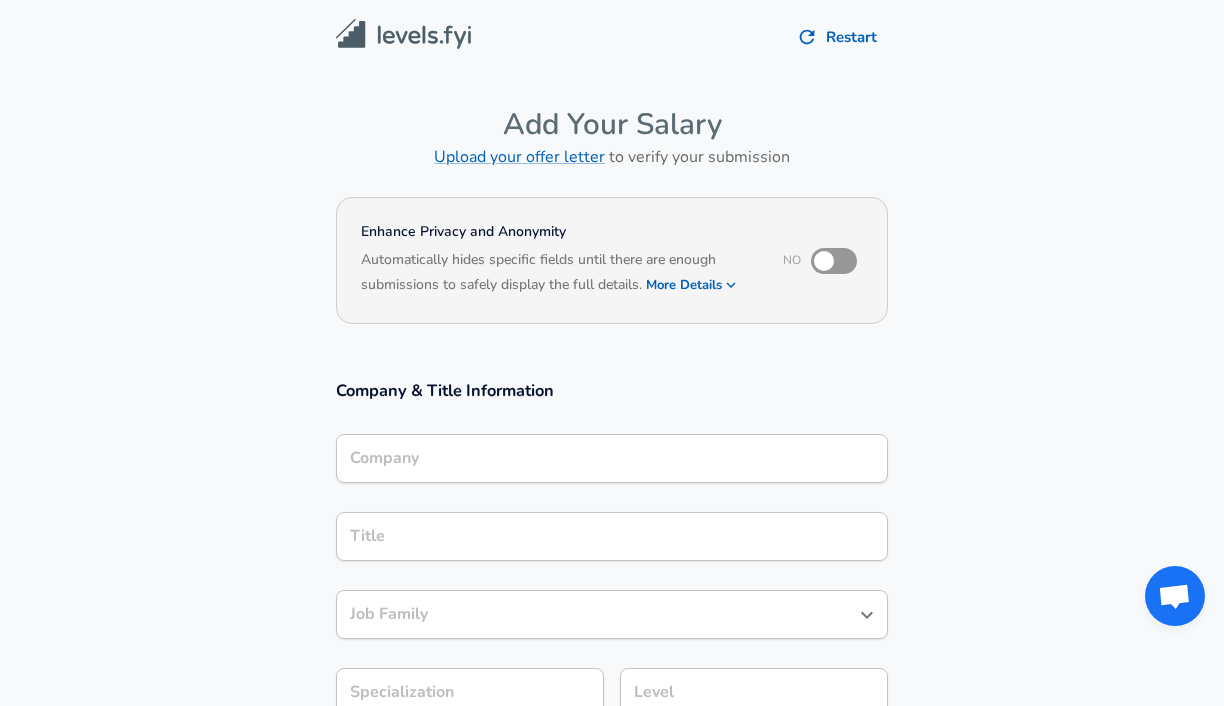 click on "Company" at bounding box center [612, 458] 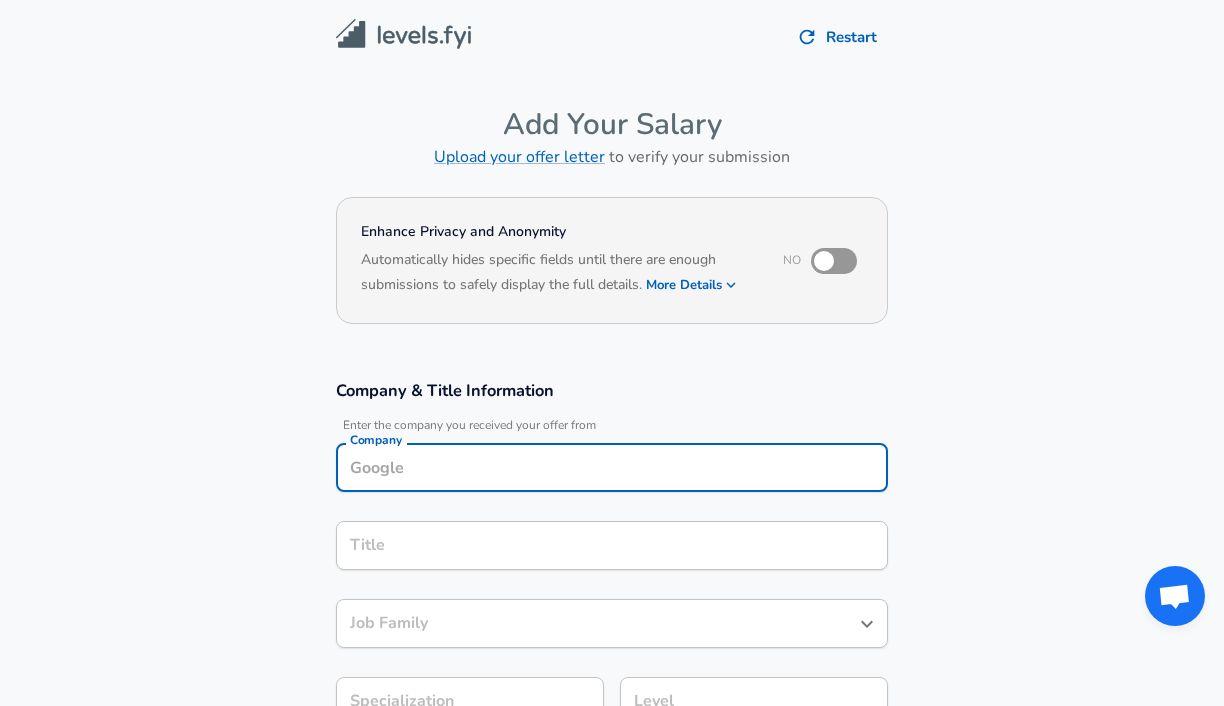 scroll, scrollTop: 20, scrollLeft: 0, axis: vertical 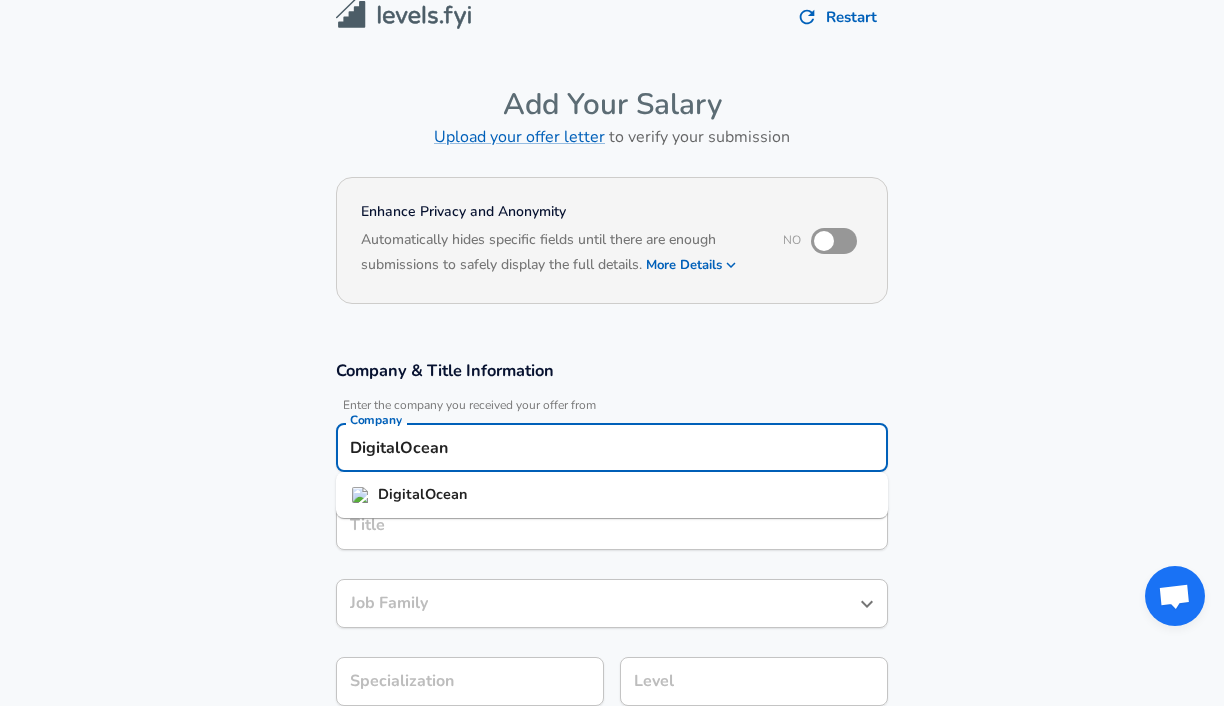 click on "DigitalOcean" at bounding box center (612, 495) 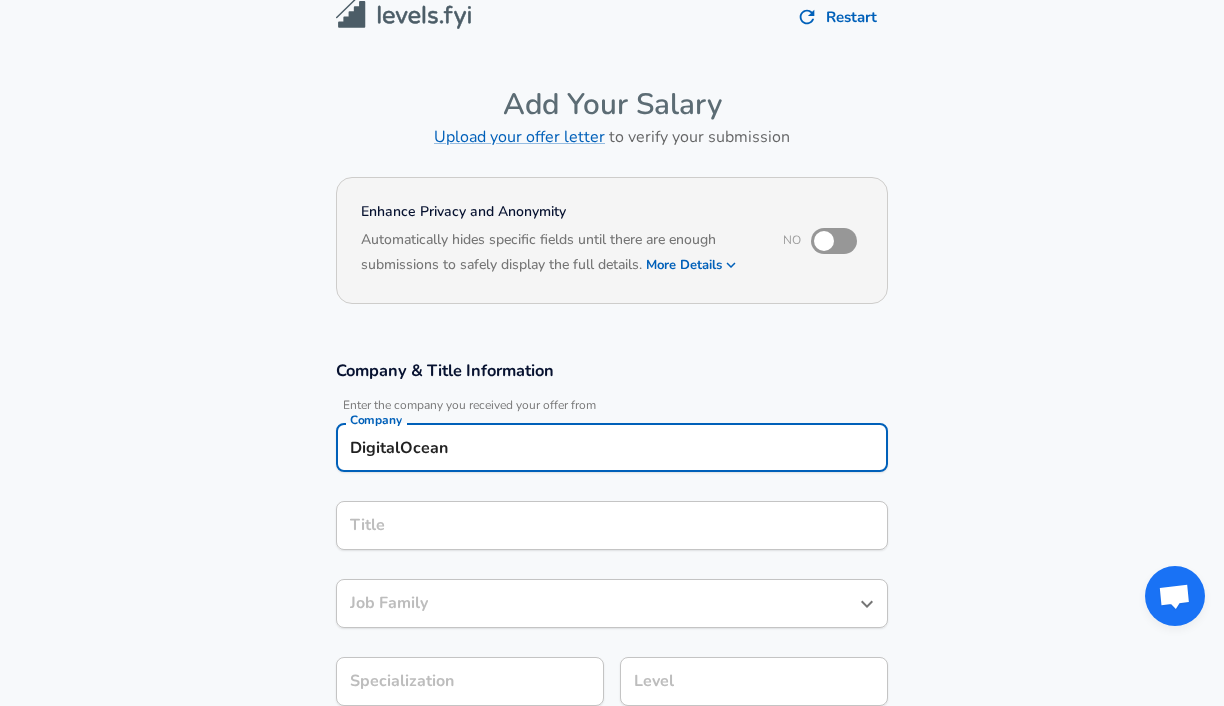 type on "DigitalOcean" 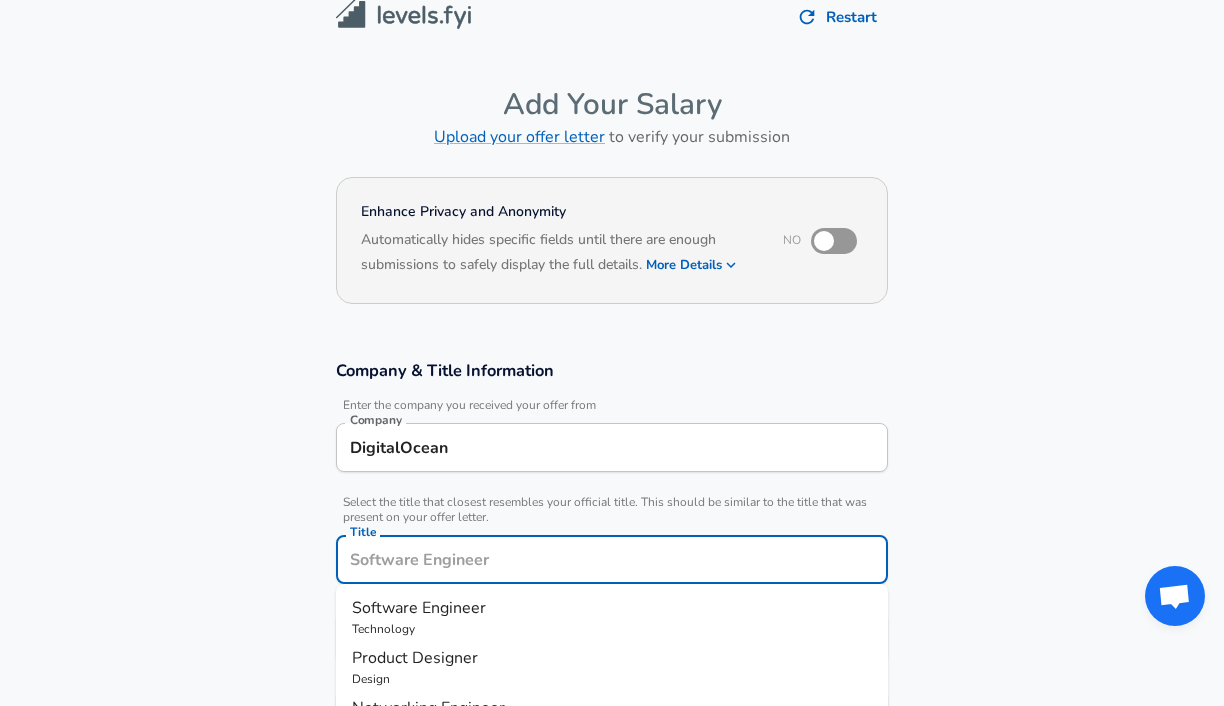 scroll, scrollTop: 60, scrollLeft: 0, axis: vertical 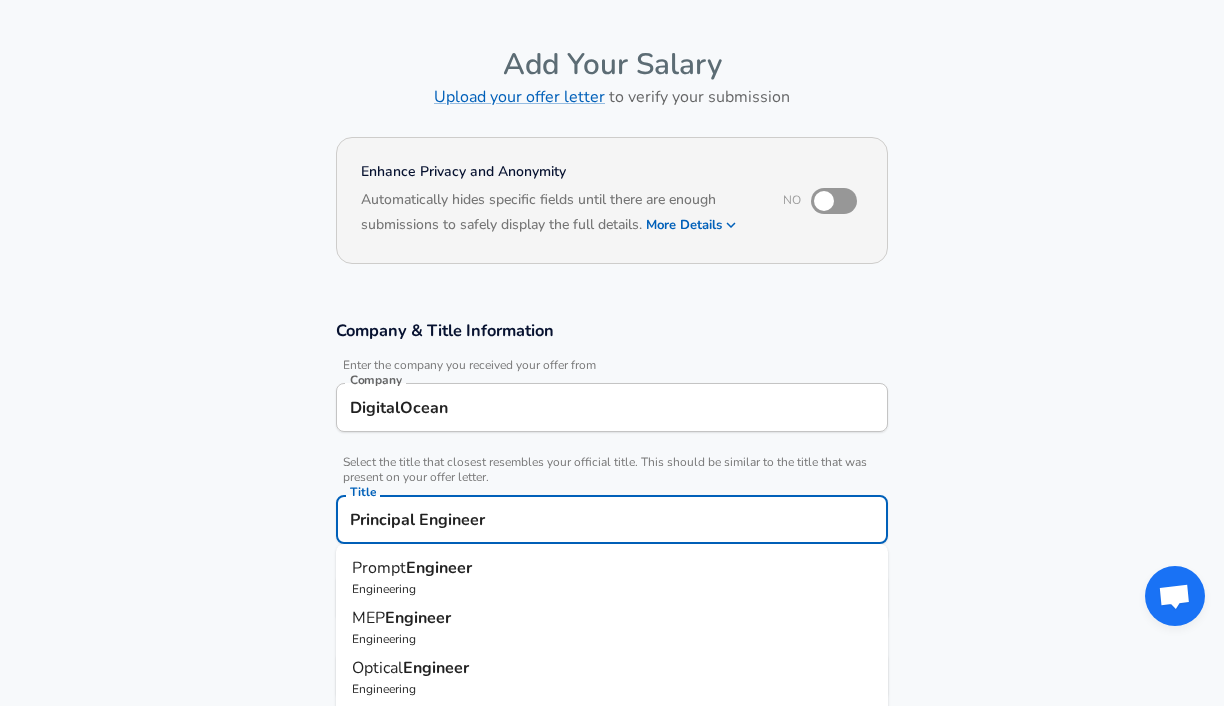 click on "Prompt" at bounding box center (379, 568) 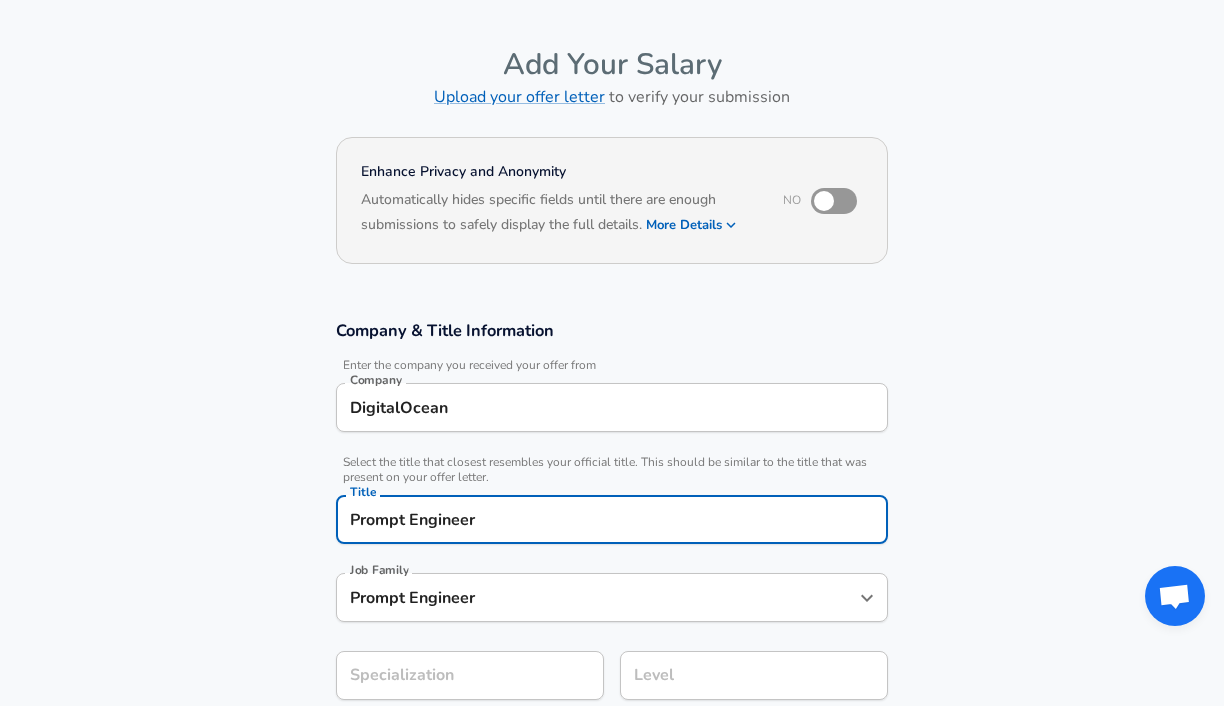 click on "Prompt Engineer" at bounding box center [612, 519] 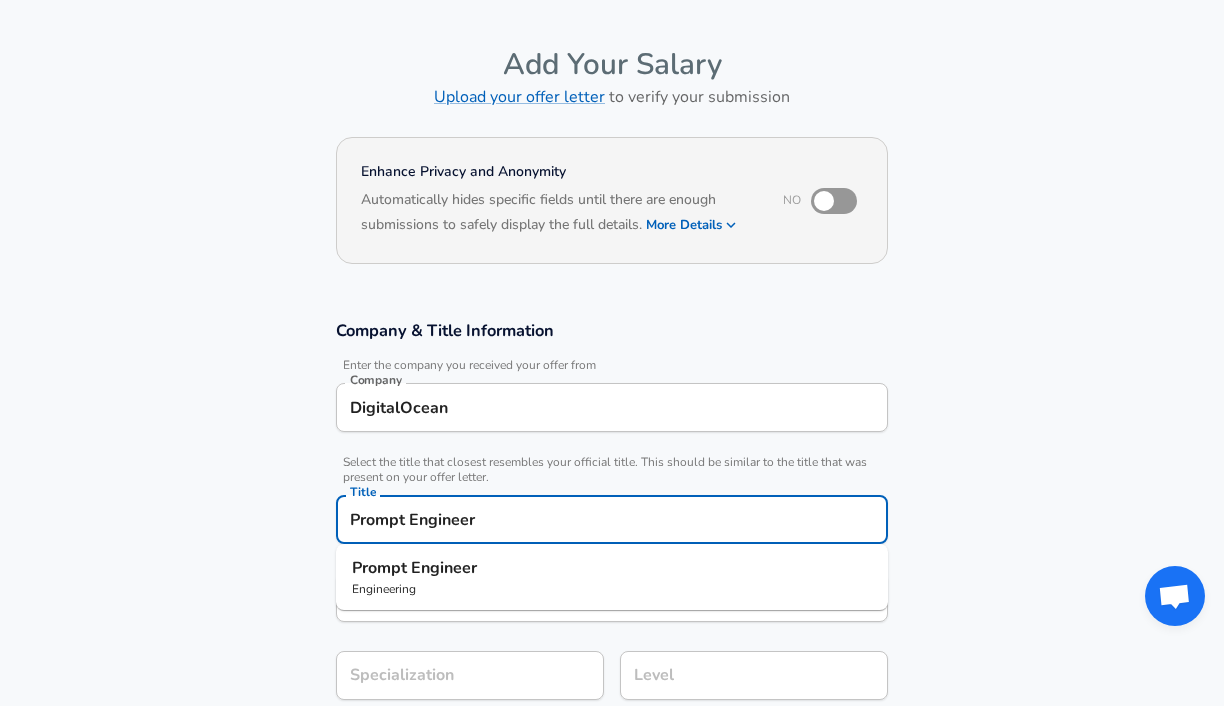 click on "Prompt Engineer" at bounding box center (612, 519) 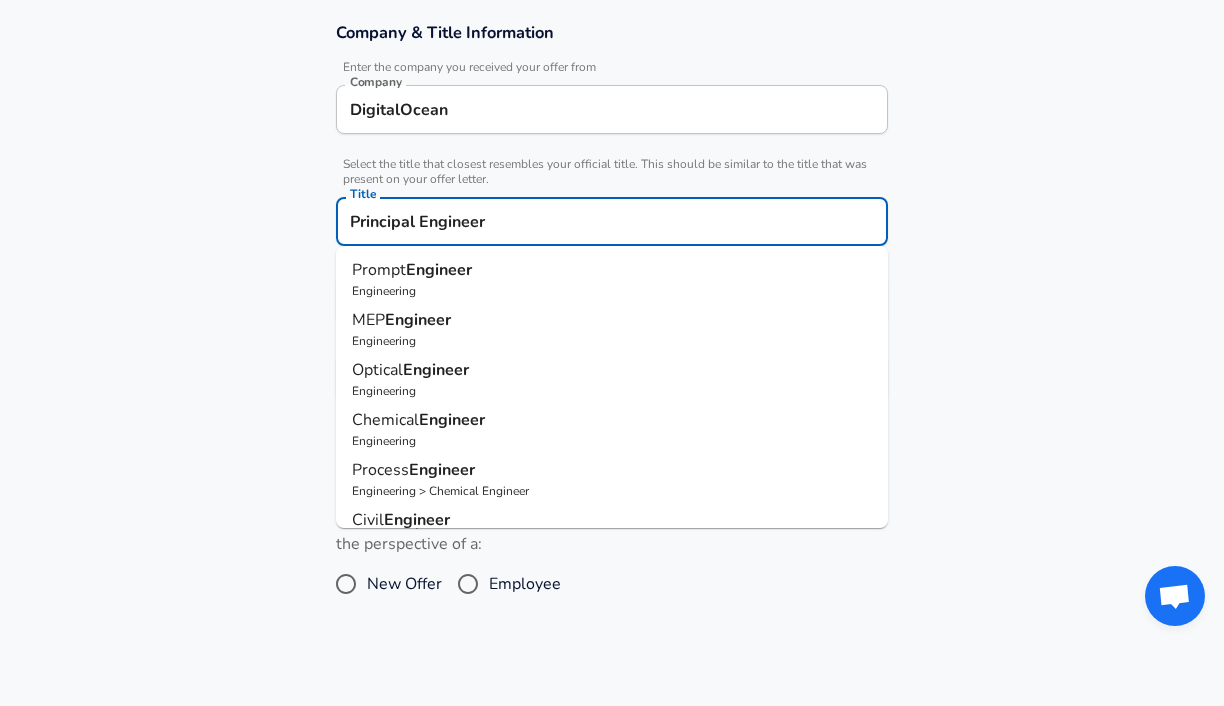 scroll, scrollTop: 360, scrollLeft: 0, axis: vertical 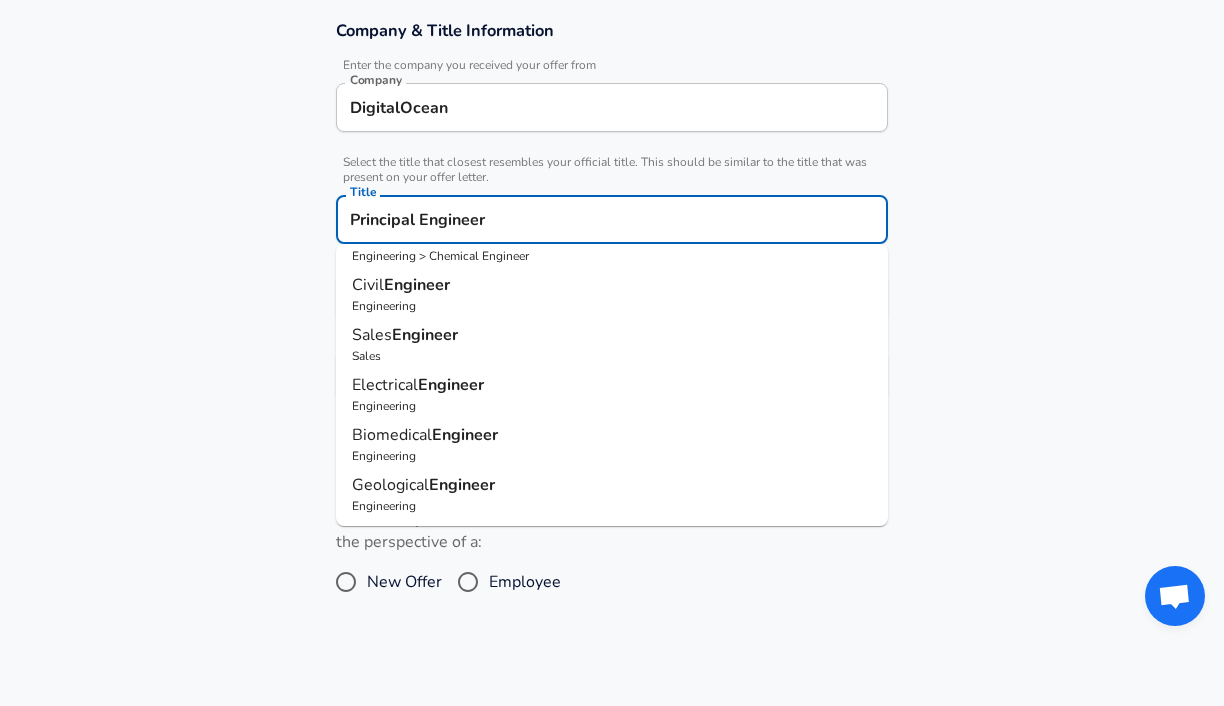 click on "Principal Engineer" at bounding box center (612, 219) 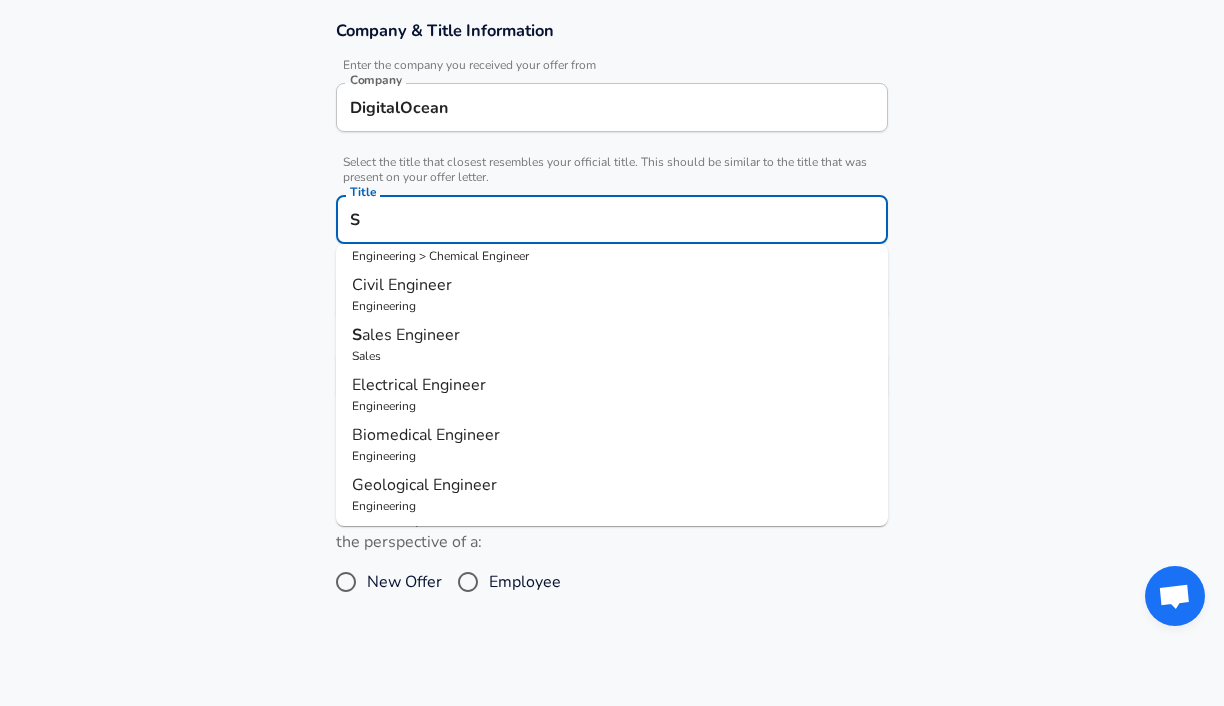 scroll, scrollTop: 0, scrollLeft: 0, axis: both 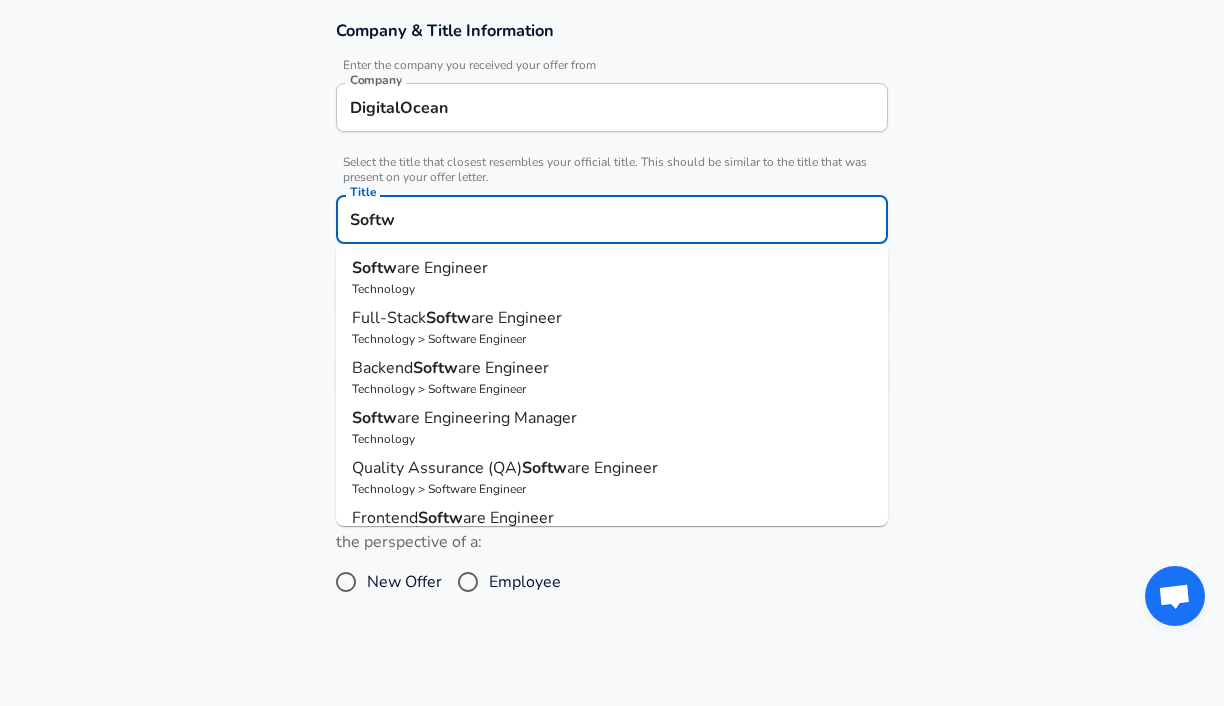 click on "Softw are Engineer Technology" at bounding box center (612, 277) 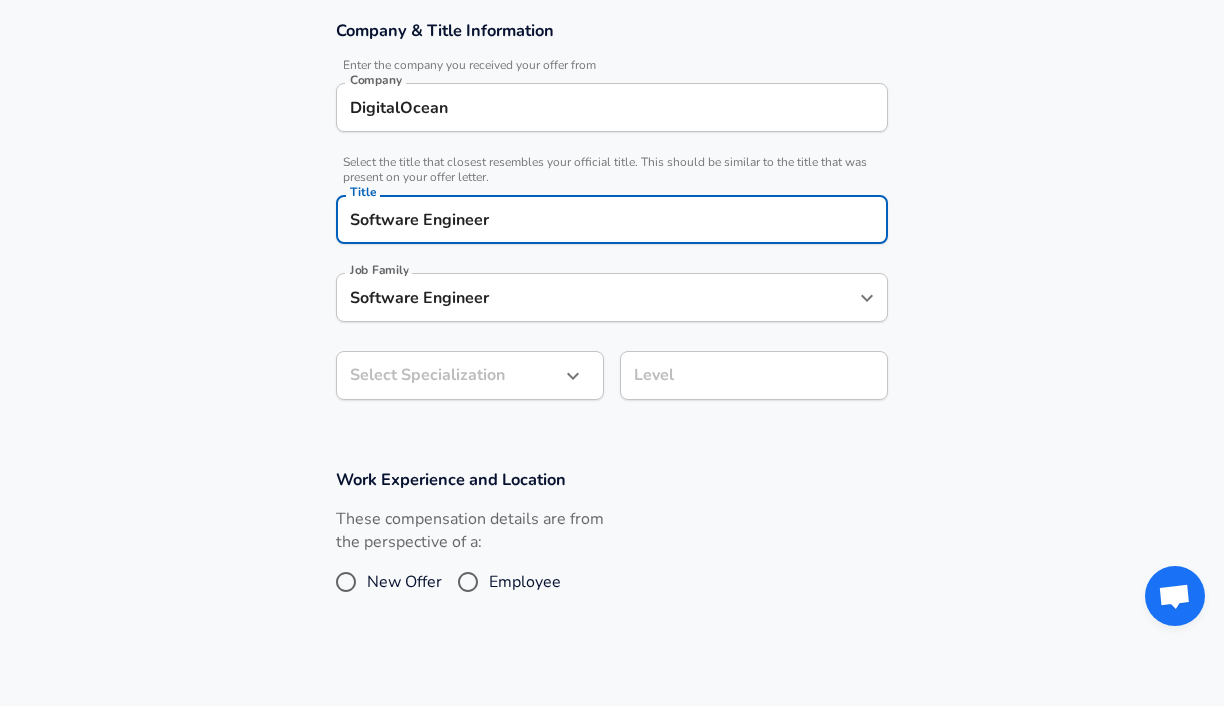 type on "Software Engineer" 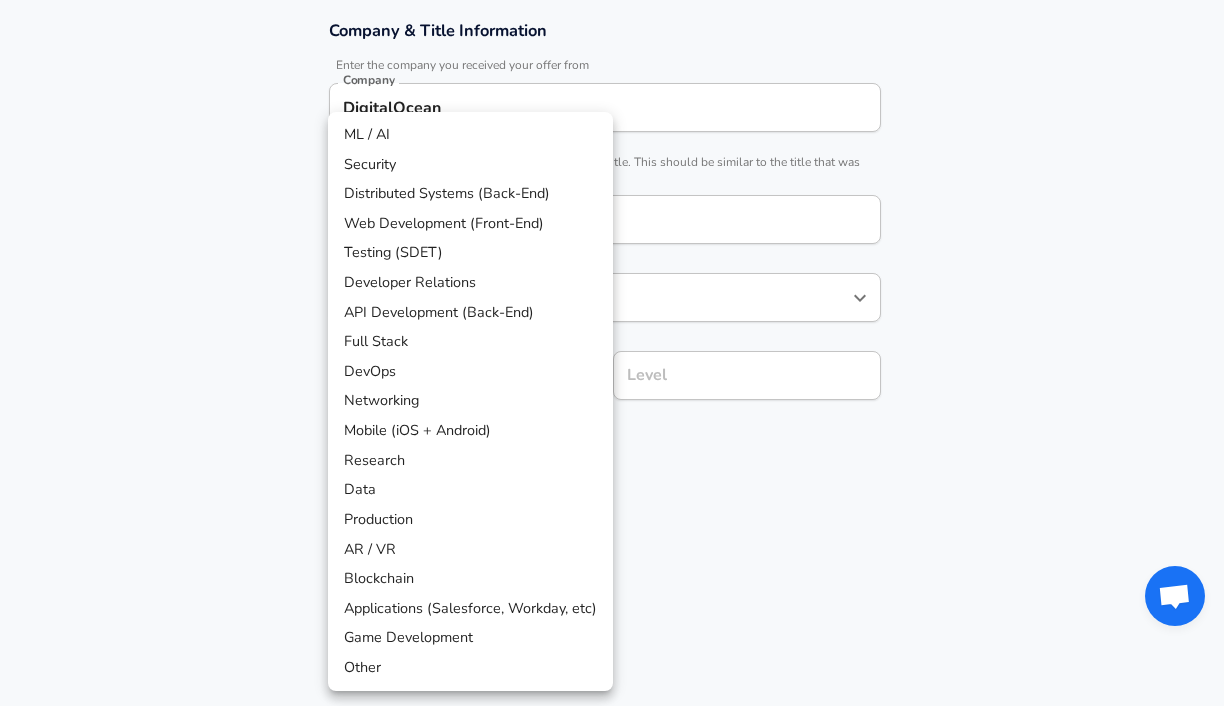 click on "Restart Add Your Salary Upload your offer letter   to verify your submission Enhance Privacy and Anonymity No Automatically hides specific fields until there are enough submissions to safely display the full details.   More Details Based on your submission and the data points that we have already collected, we will automatically hide and anonymize specific fields if there aren't enough data points to remain sufficiently anonymous. Company & Title Information   Enter the company you received your offer from Company DigitalOcean Company   Select the title that closest resembles your official title. This should be similar to the title that was present on your offer letter. Title Software Engineer Title Job Family Software Engineer Job Family   Select a Specialization that best fits your role. If you can't find one, select 'Other' to enter a custom specialization Select Specialization ​ Select Specialization Level Level Work Experience and Location These compensation details are from the perspective of a:" at bounding box center (612, -7) 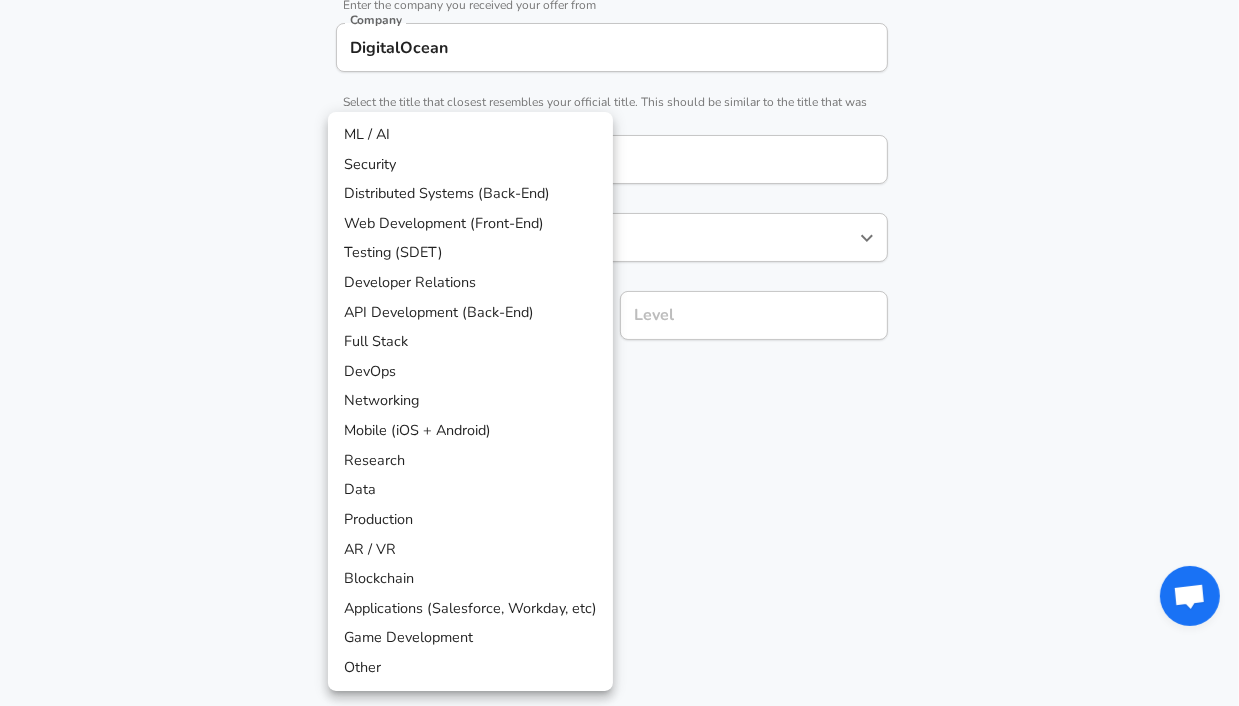 click on "ML / AI" at bounding box center (470, 135) 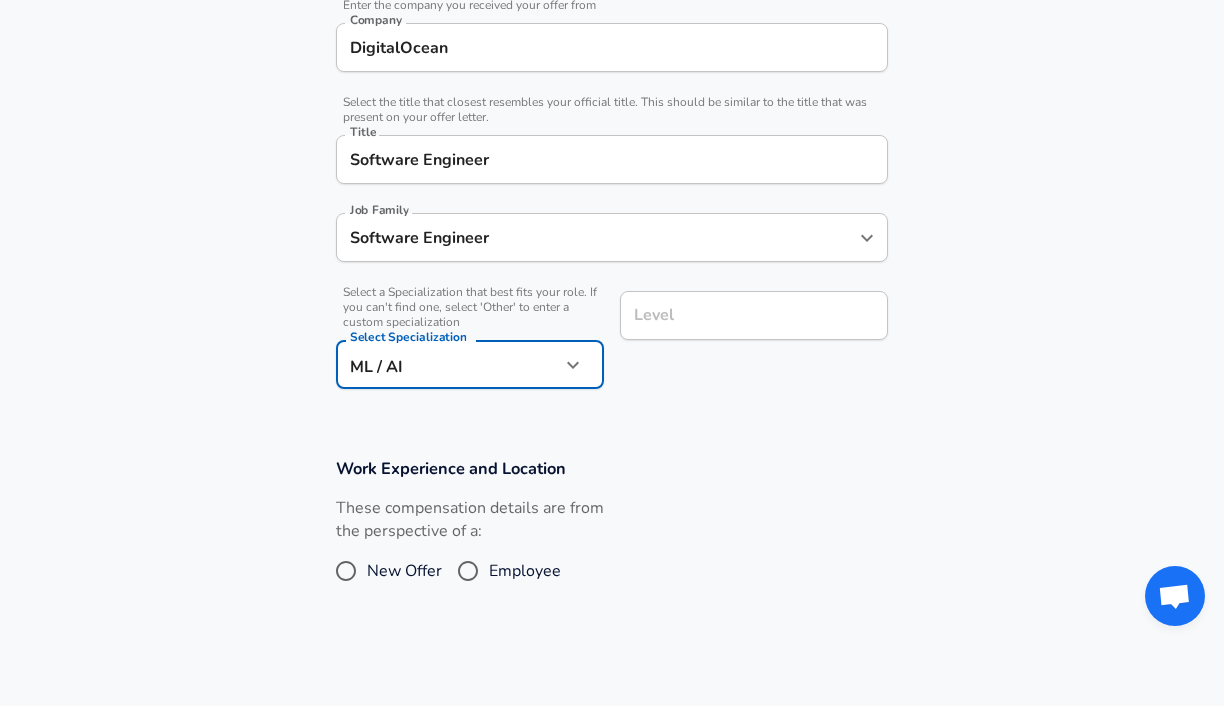 click on "Company & Title Information   Enter the company you received your offer from Company DigitalOcean Company   Select the title that closest resembles your official title. This should be similar to the title that was present on your offer letter. Title Software Engineer Title Job Family Software Engineer Job Family   Select a Specialization that best fits your role. If you can't find one, select 'Other' to enter a custom specialization Select Specialization ML / AI ML / AI Select Specialization Level Level" at bounding box center [612, 185] 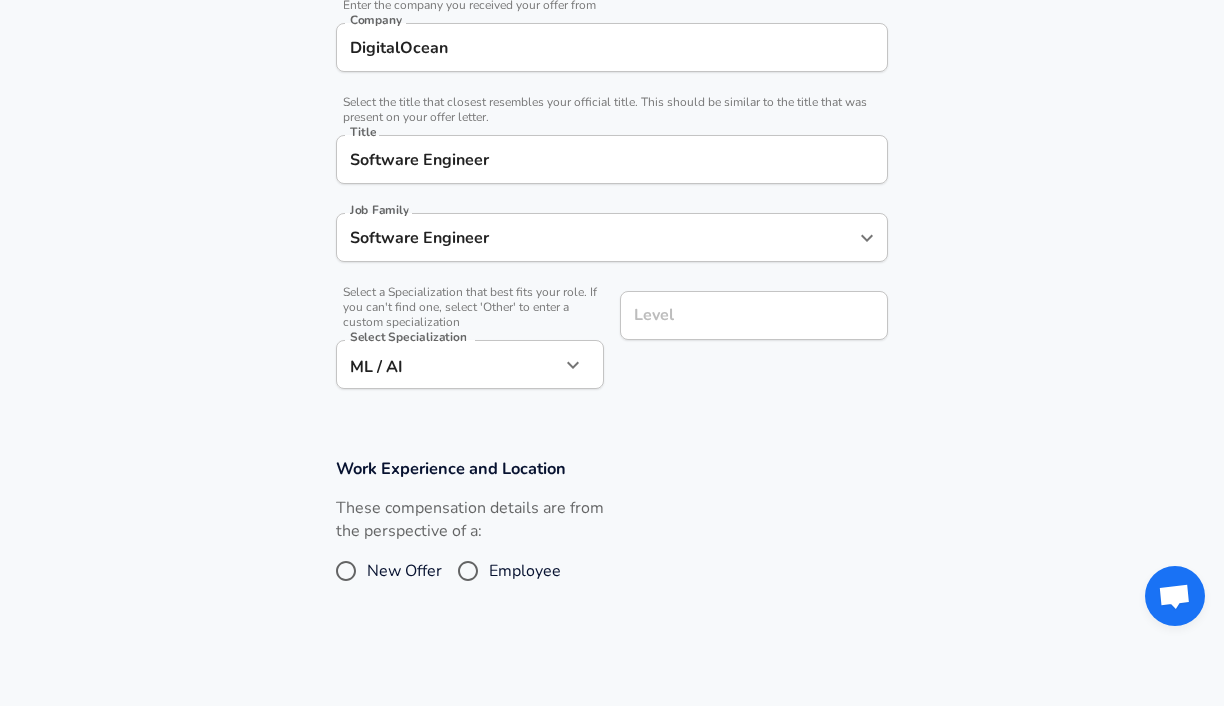 scroll, scrollTop: 460, scrollLeft: 0, axis: vertical 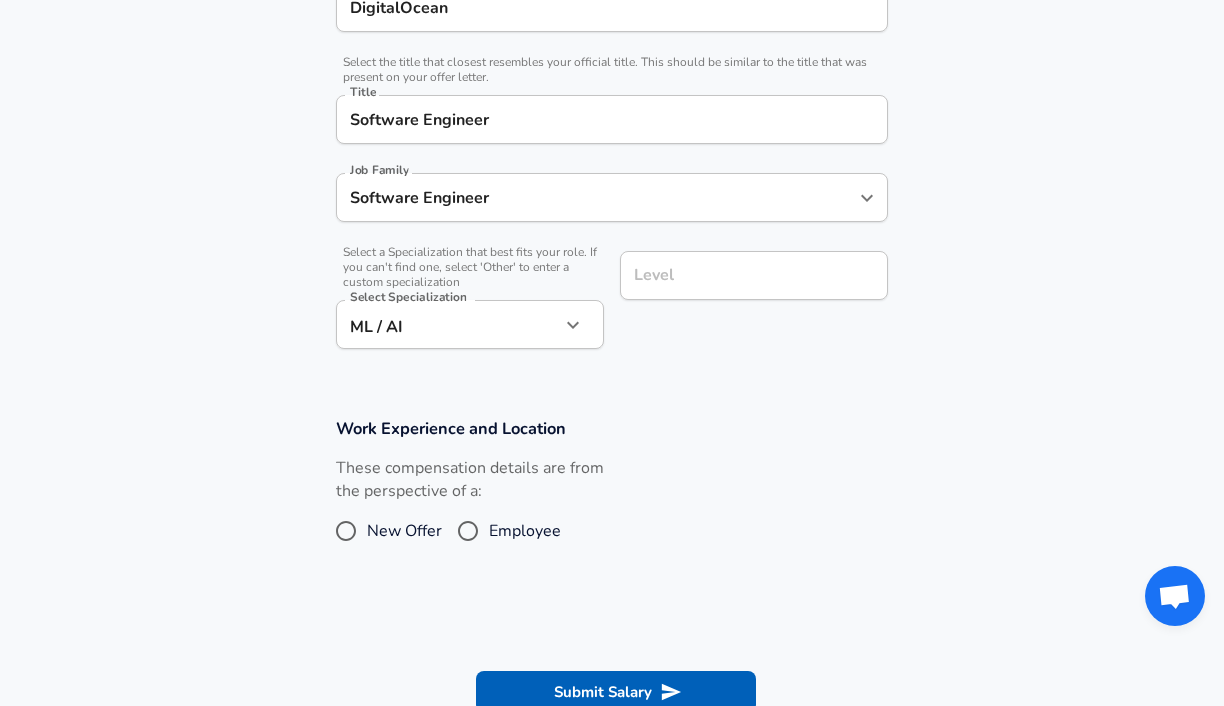 click on "Level" at bounding box center [754, 275] 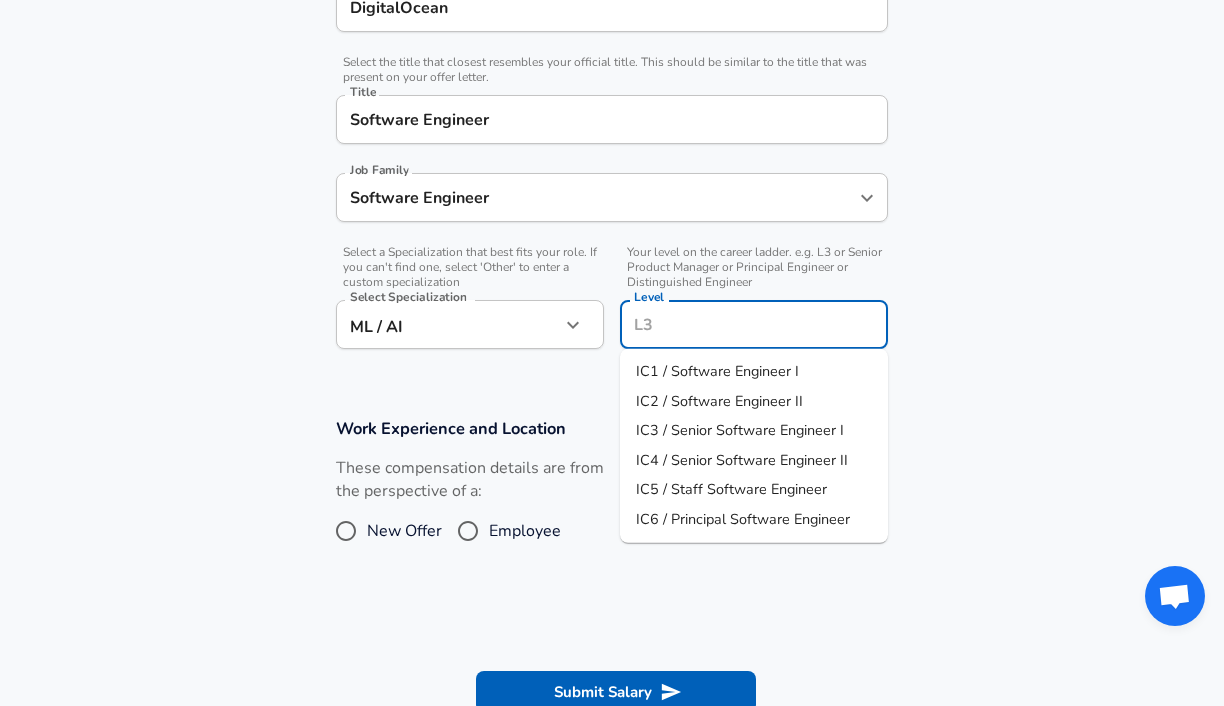 click on "IC6 / Principal Software Engineer" at bounding box center (743, 519) 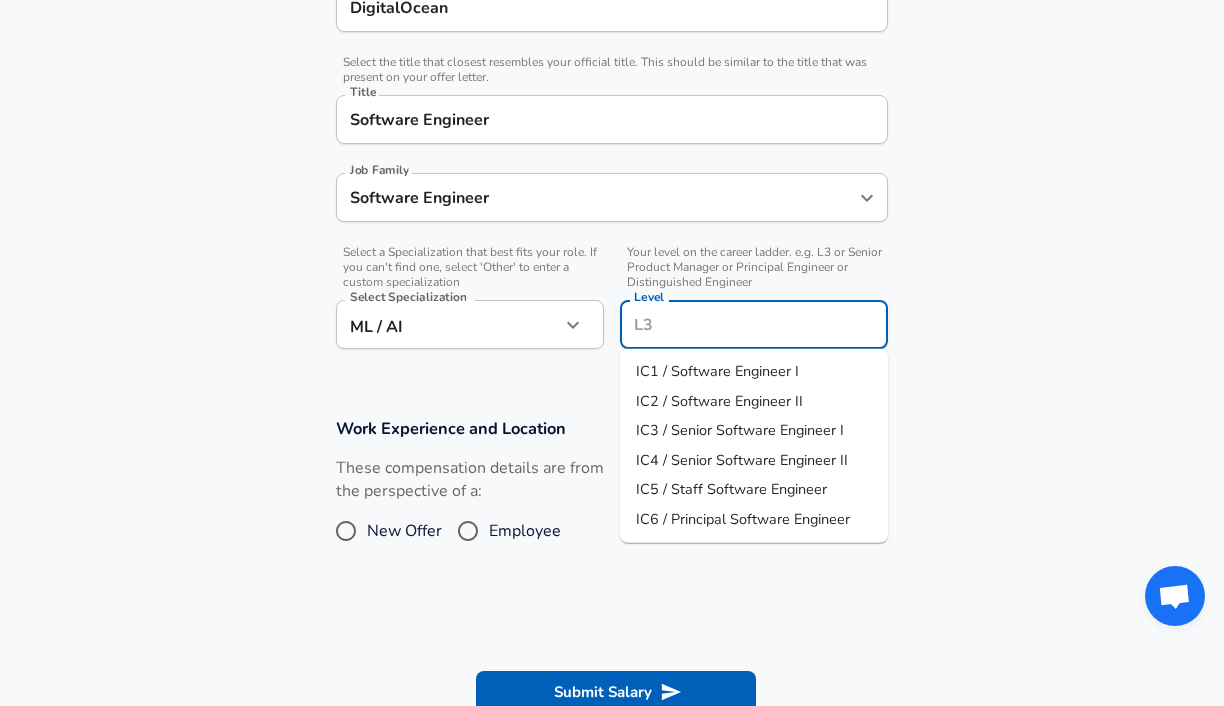 type on "IC6 / Principal Software Engineer" 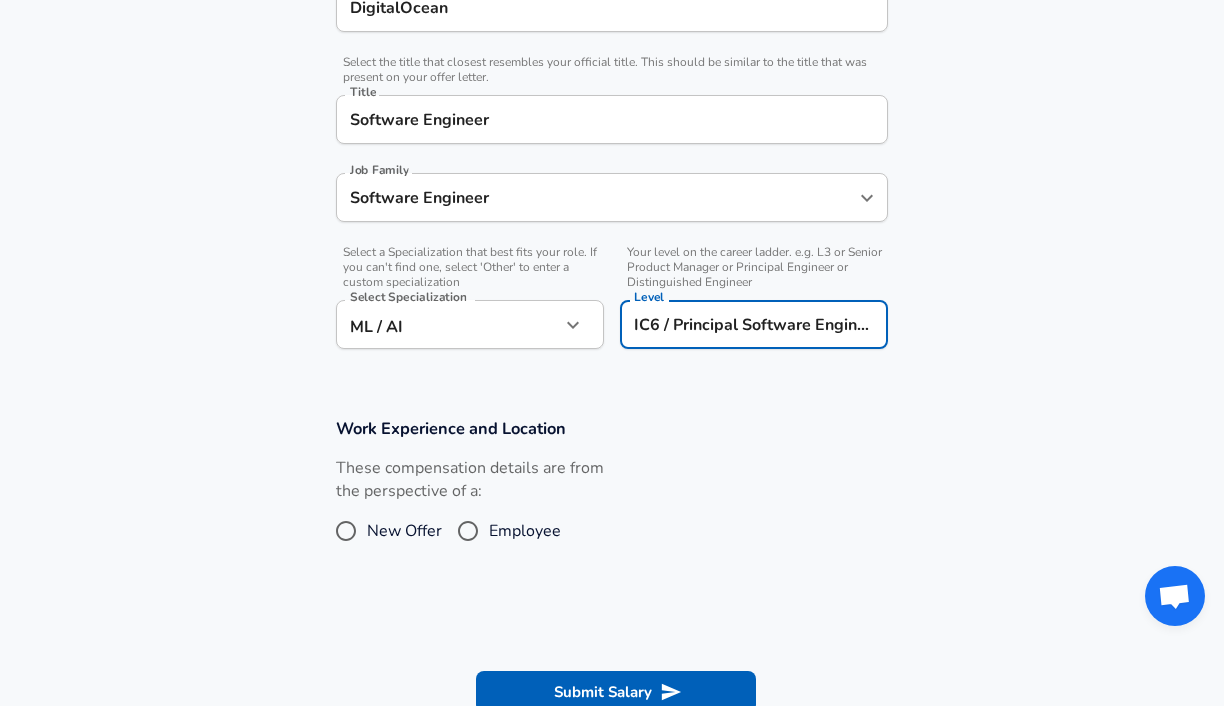 click on "Employee" at bounding box center [468, 531] 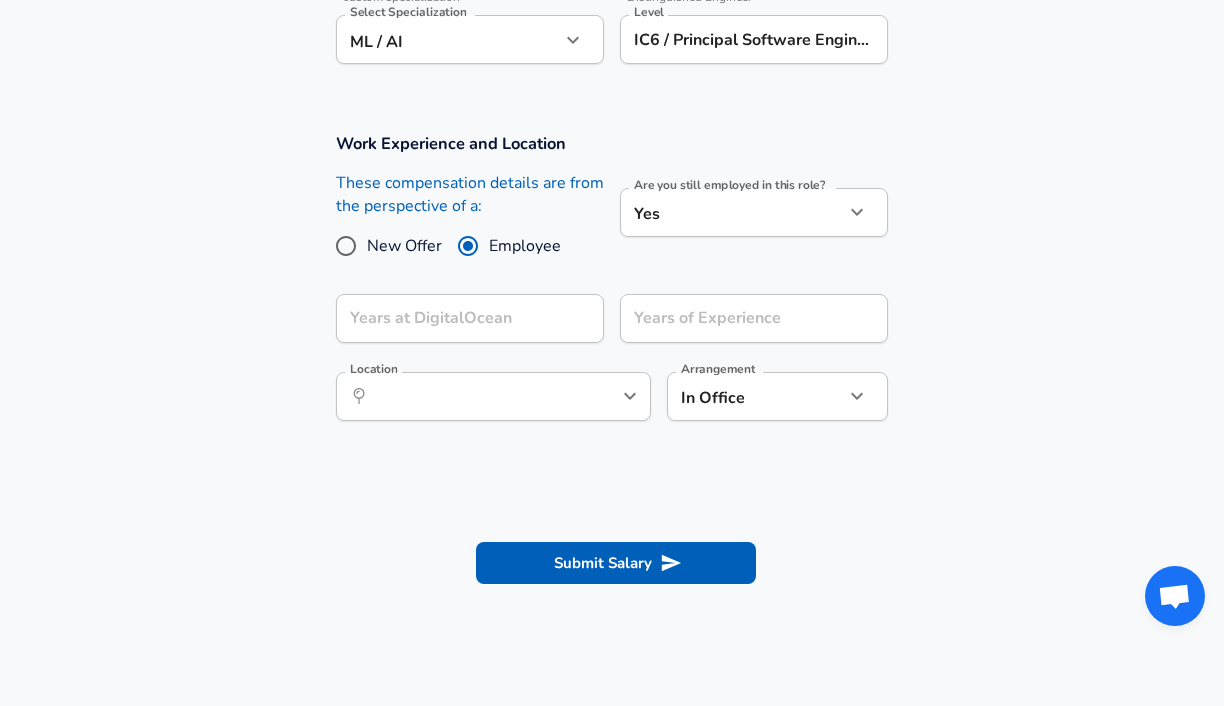 scroll, scrollTop: 760, scrollLeft: 0, axis: vertical 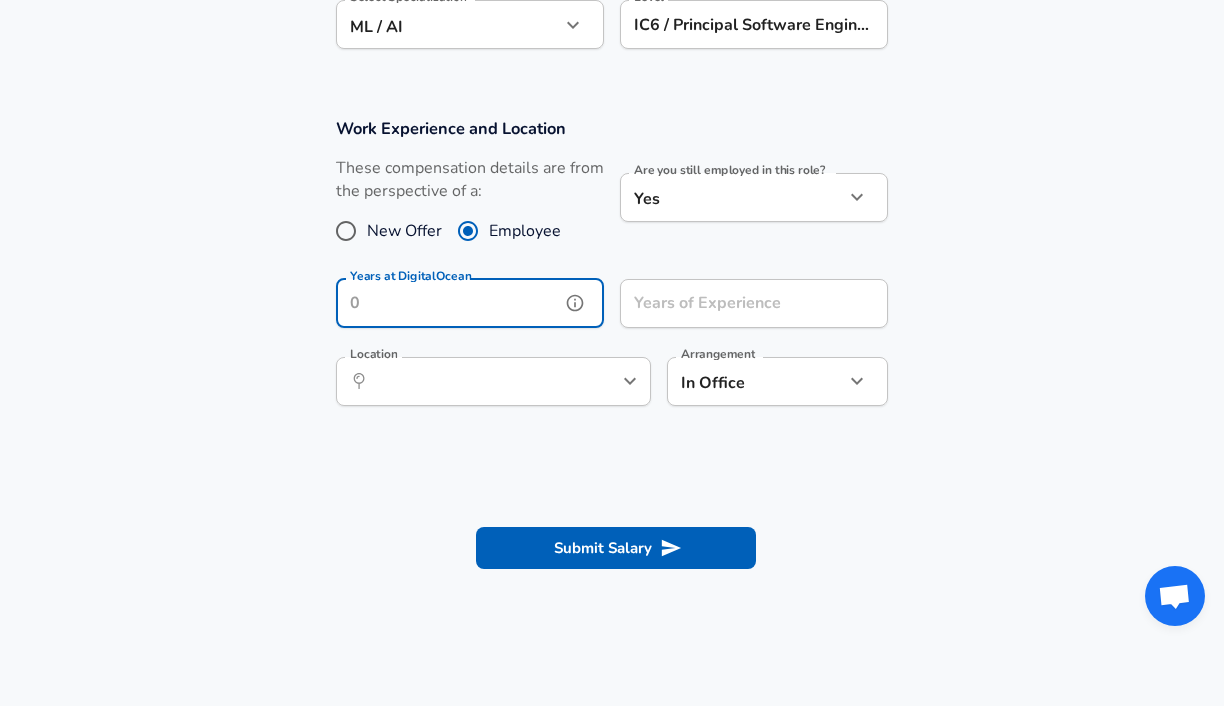 click on "Years at DigitalOcean" at bounding box center (448, 303) 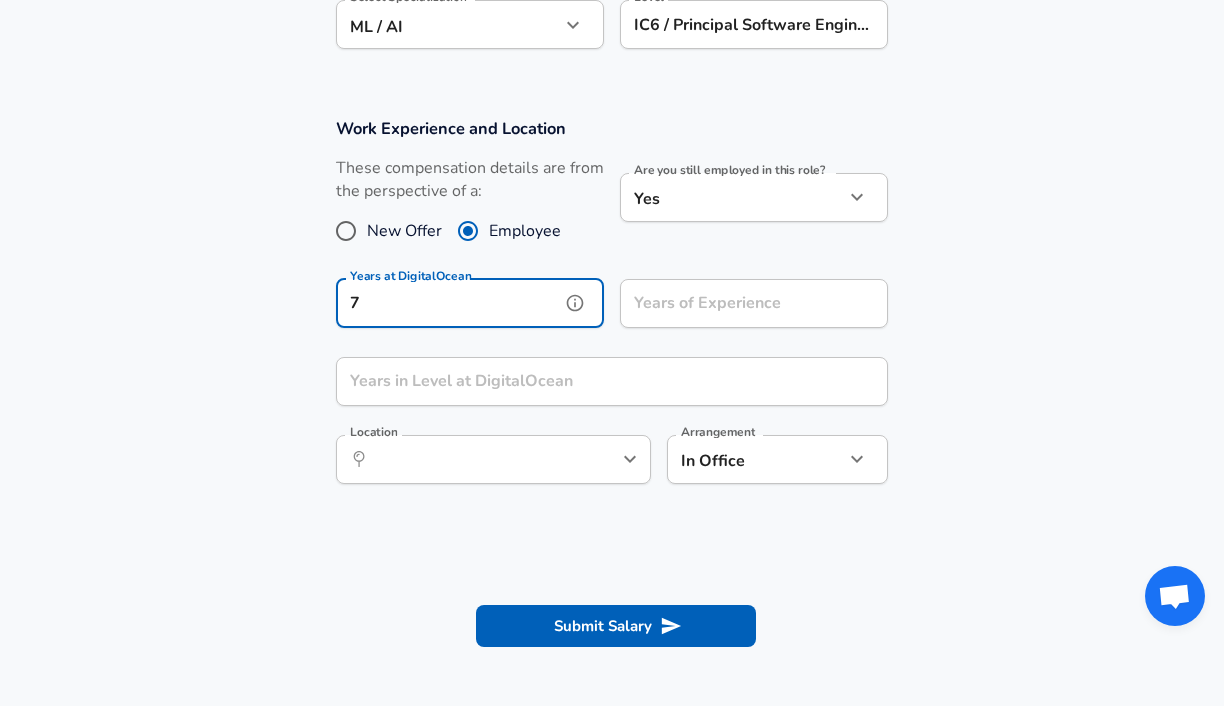 type on "7" 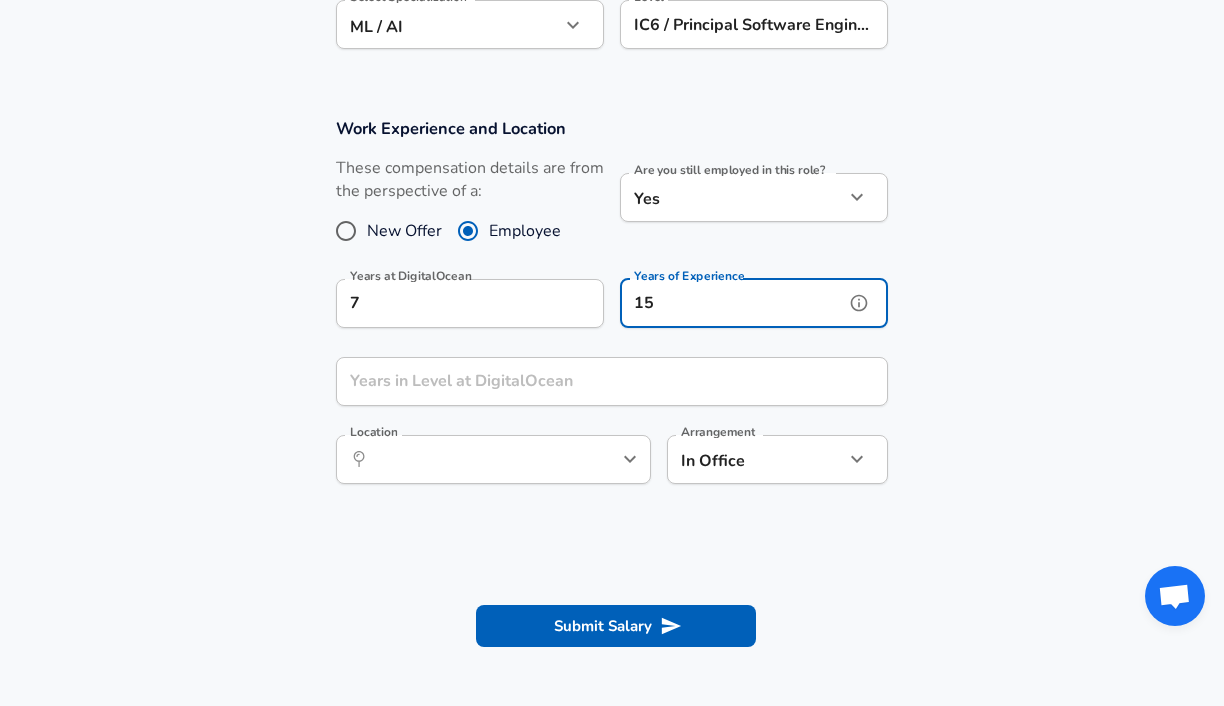 type on "15" 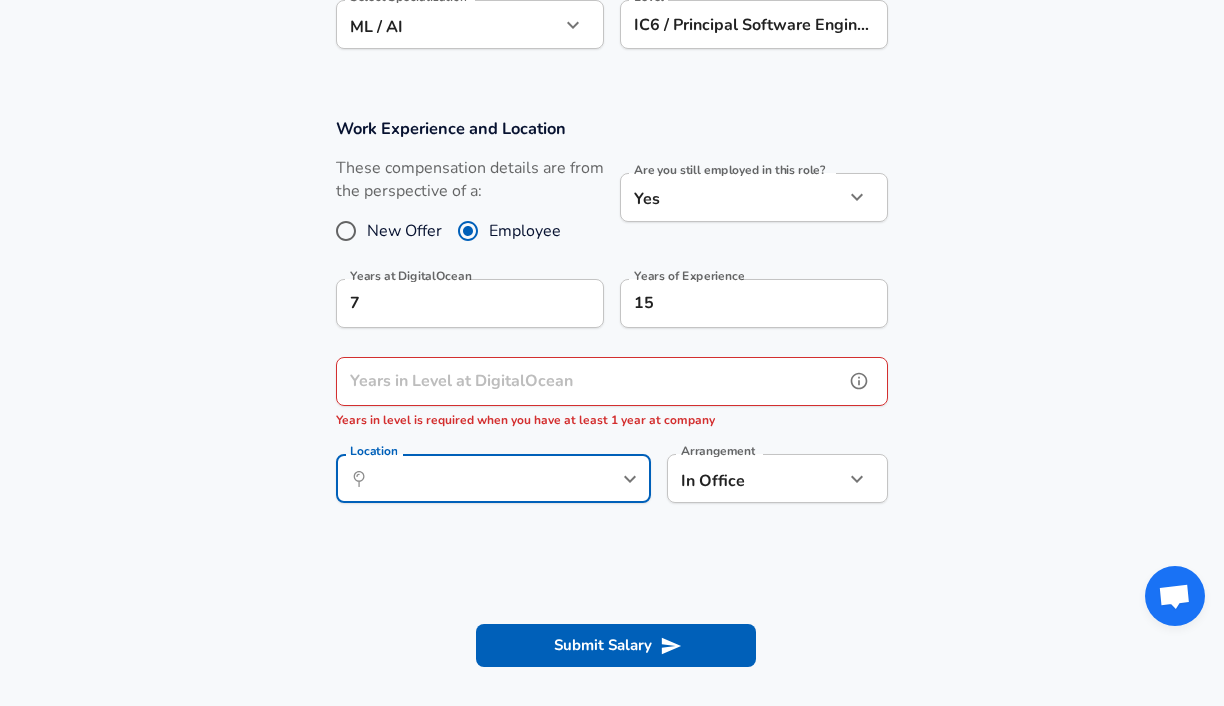 click on "Years in Level at DigitalOcean Years in Level at DigitalOcean Years in level is required when you have at least 1 year at company" at bounding box center [612, 394] 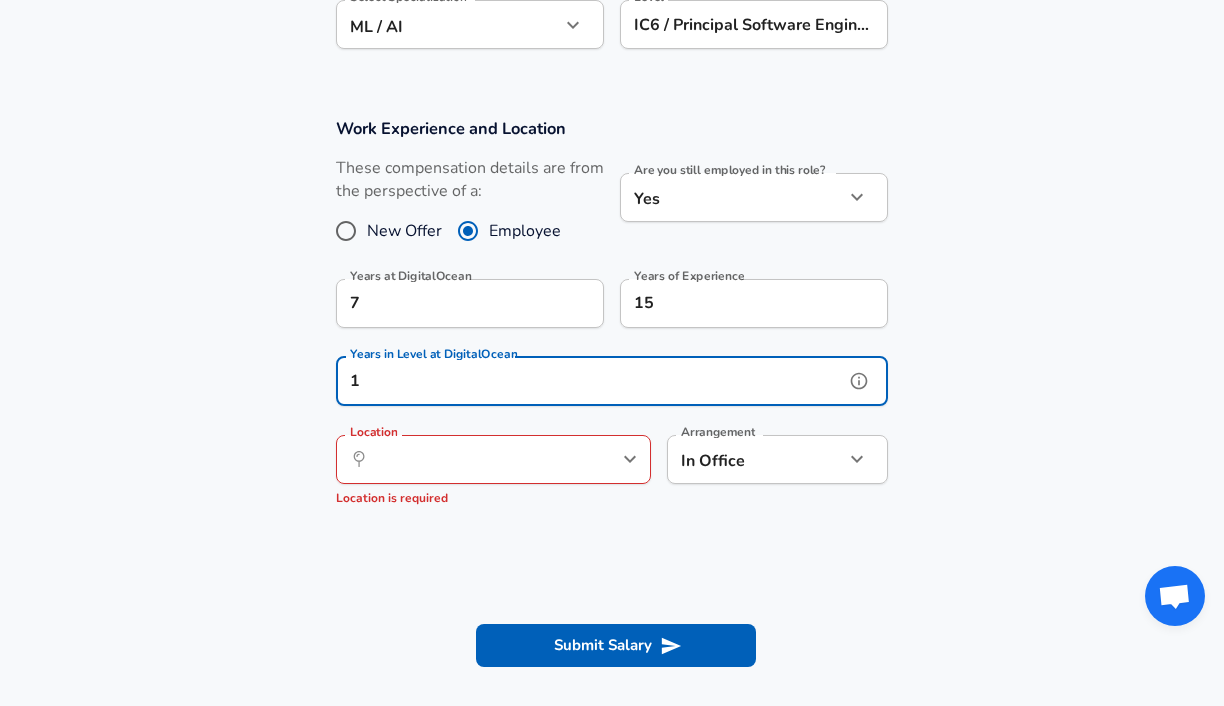 type on "1" 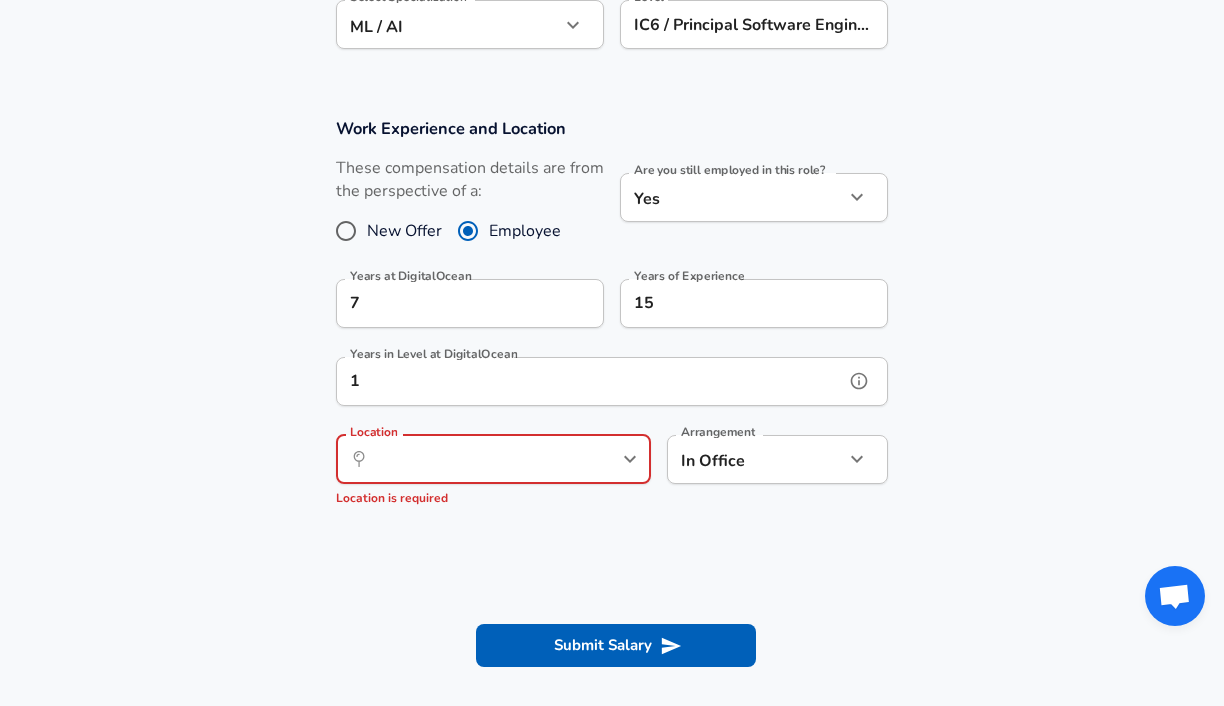 click on "1" at bounding box center [590, 381] 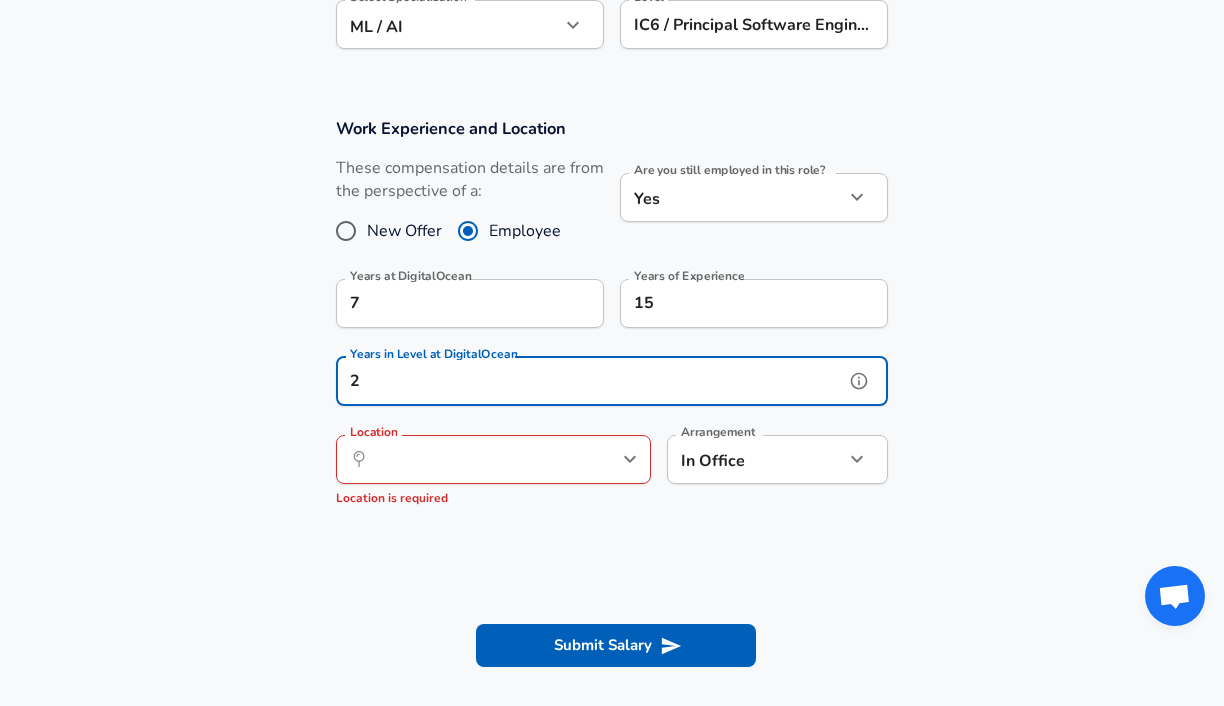 type on "2" 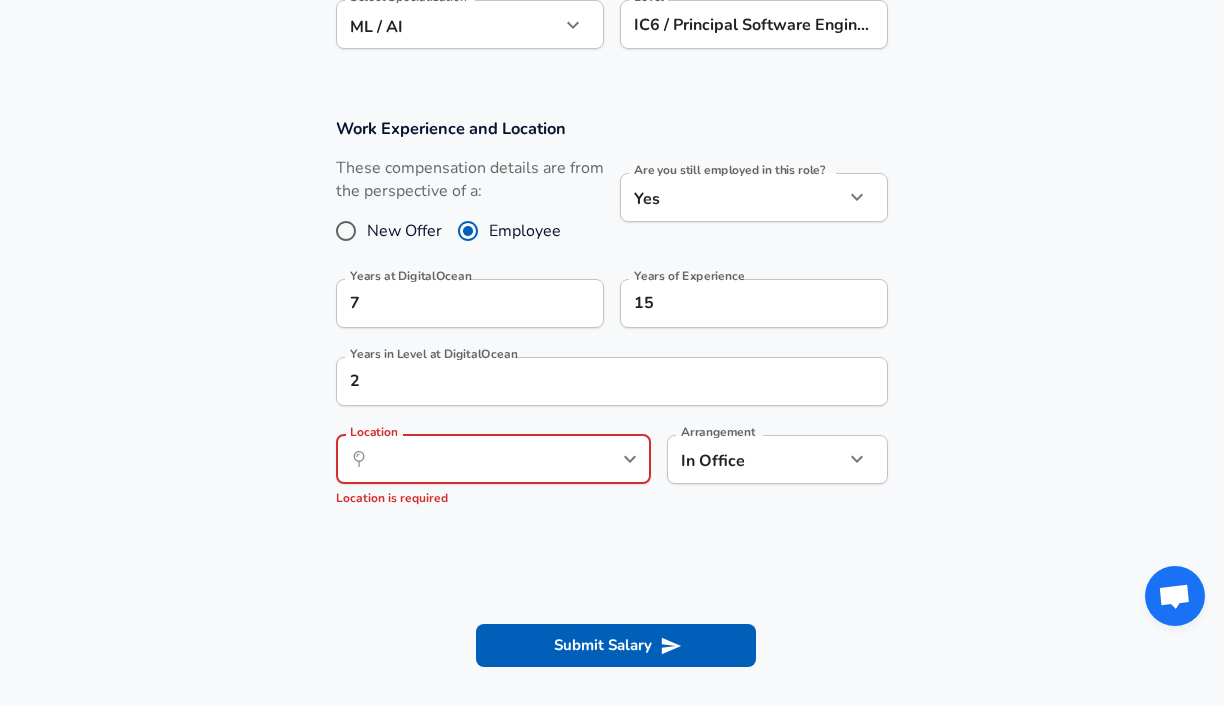 click on "Work Experience and Location These compensation details are from the perspective of a: New Offer Employee Are you still employed in this role? Yes yes Are you still employed in this role? Years at DigitalOcean 7 Years at DigitalOcean Years of Experience 15 Years of Experience Years in Level at DigitalOcean 2 Years in Level at DigitalOcean Location ​ Location Location is required Arrangement In Office office Arrangement" at bounding box center (612, 321) 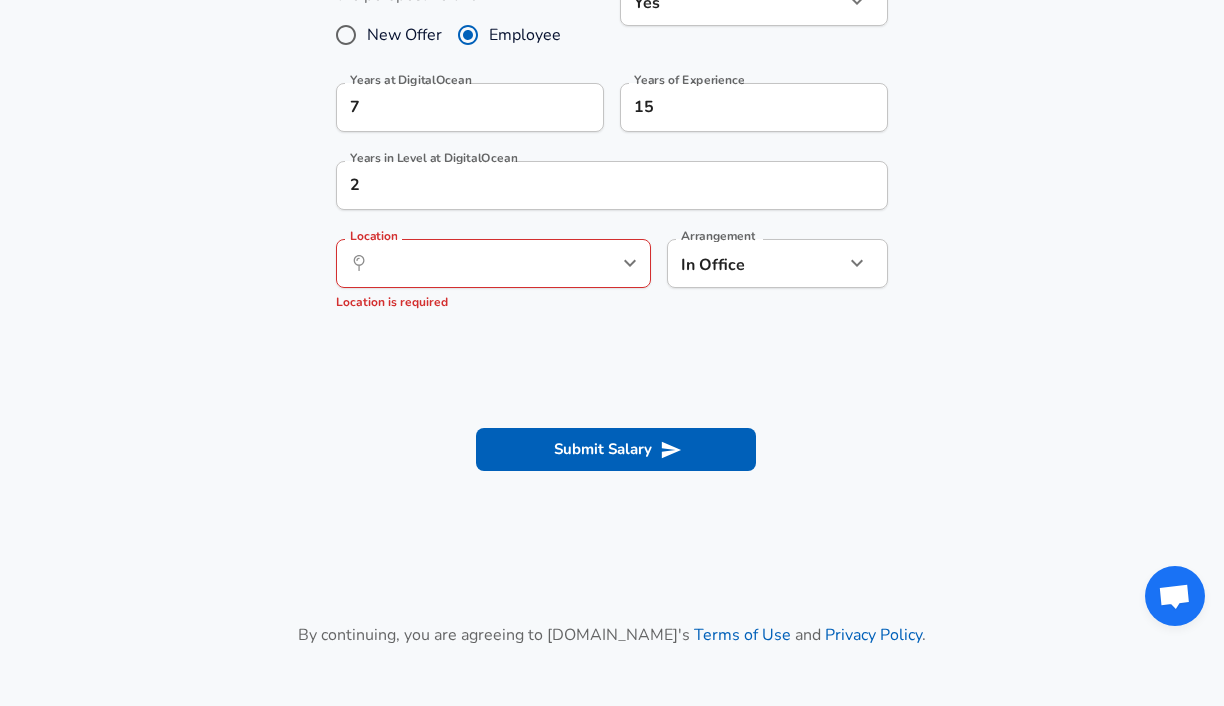 scroll, scrollTop: 960, scrollLeft: 0, axis: vertical 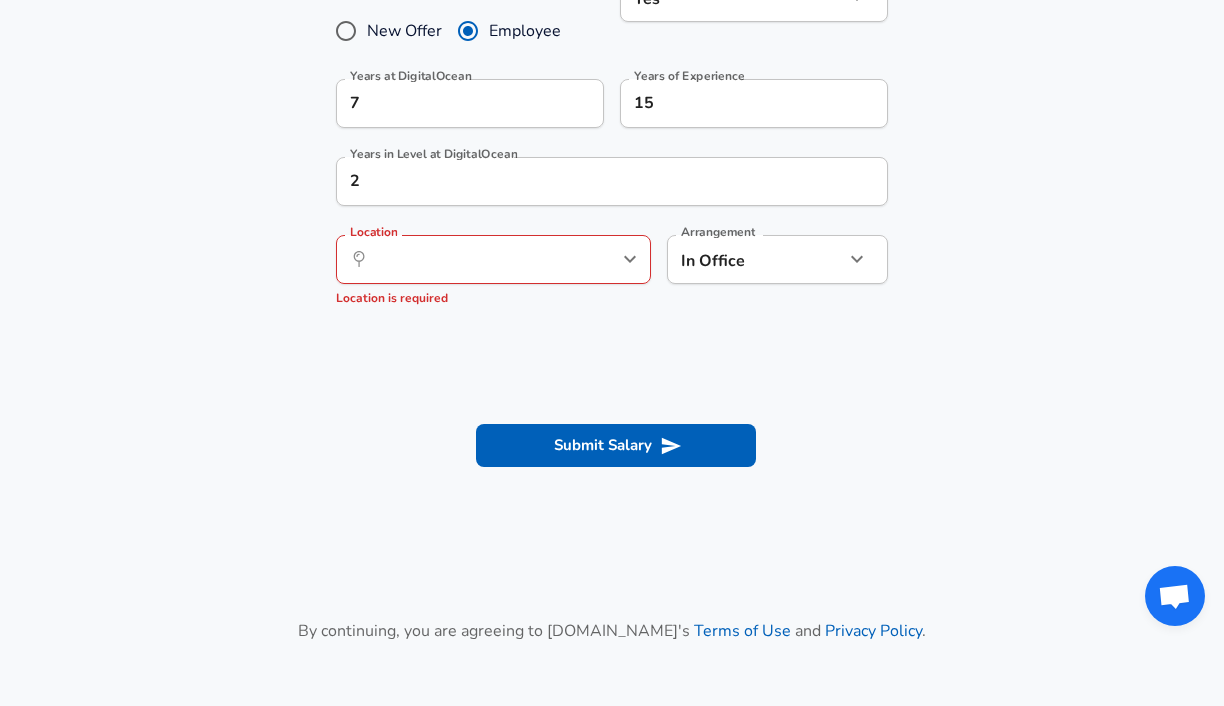 click 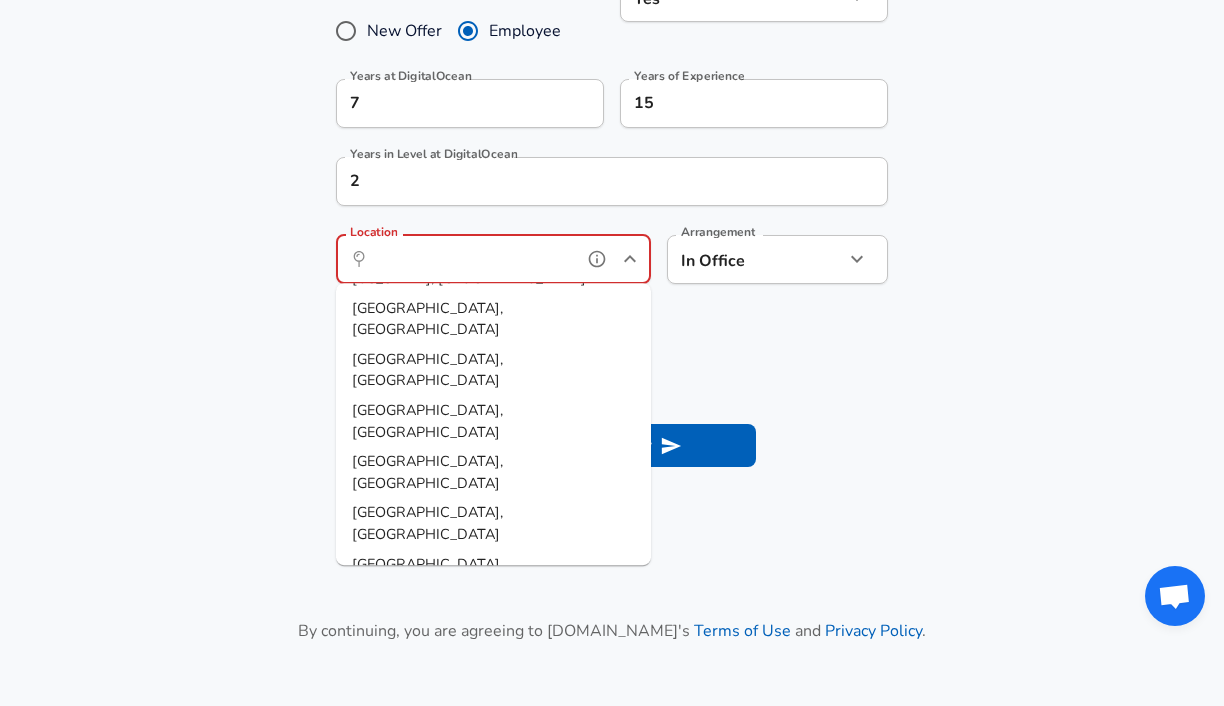scroll, scrollTop: 0, scrollLeft: 0, axis: both 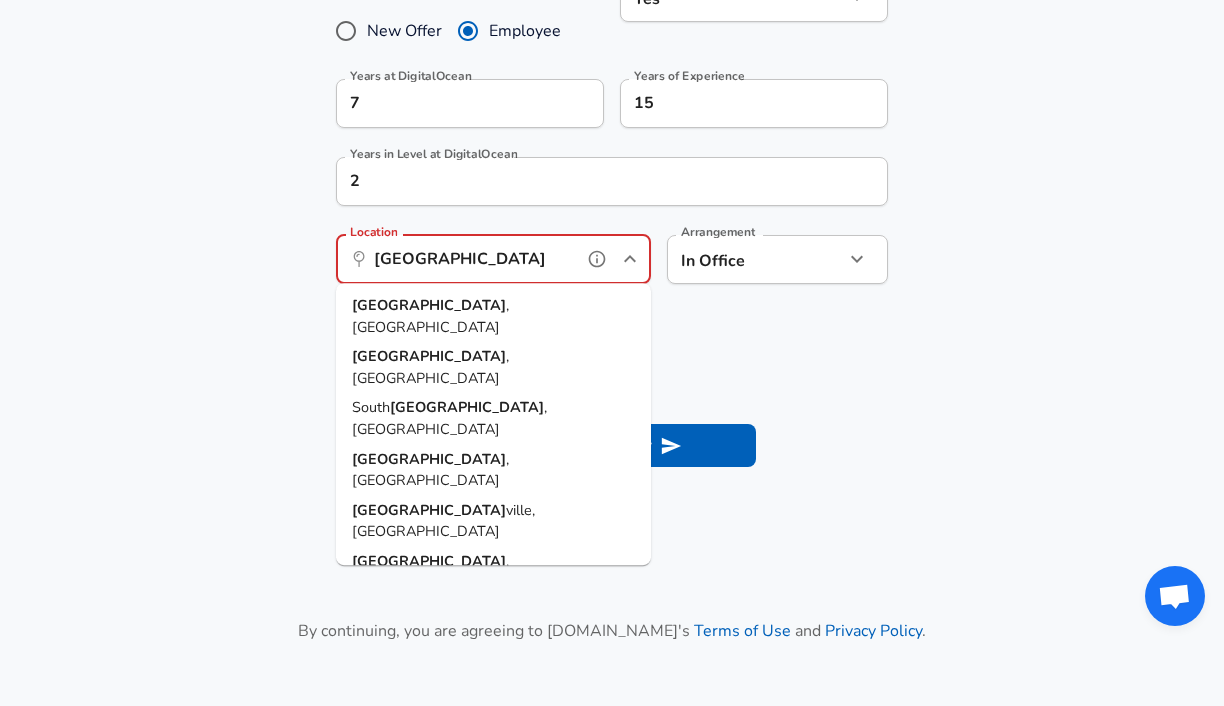 click on "[GEOGRAPHIC_DATA] , [GEOGRAPHIC_DATA]" at bounding box center (493, 316) 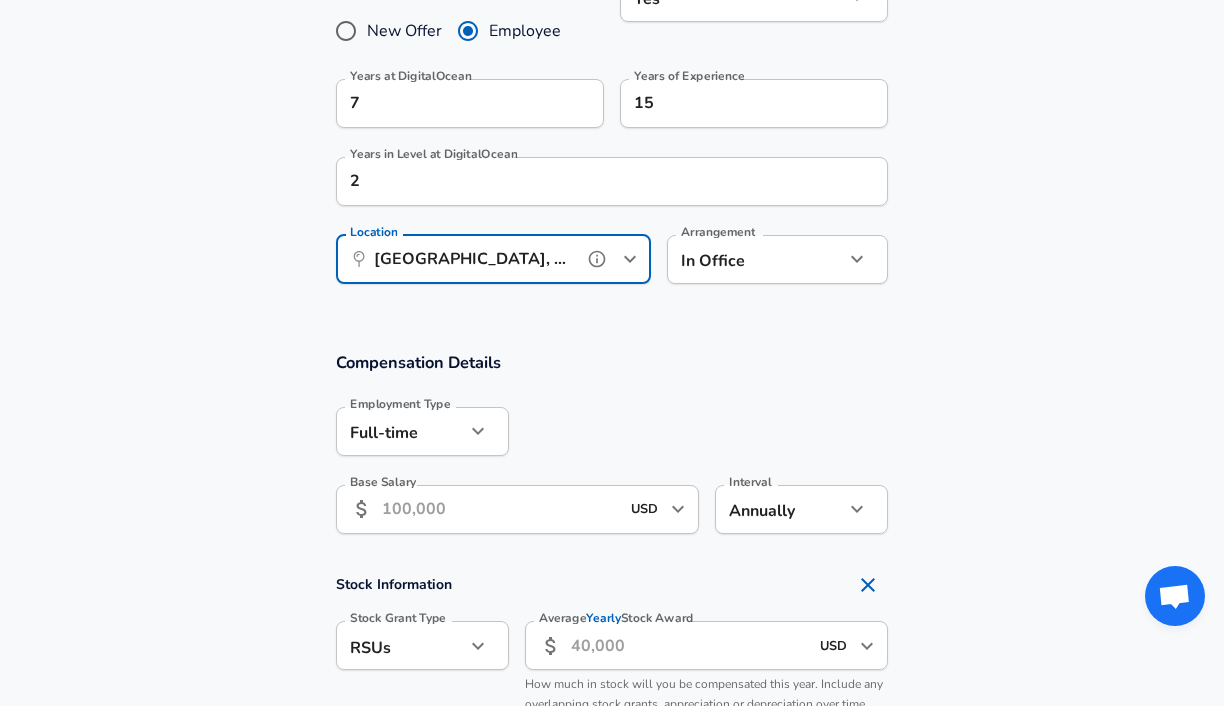 type on "[GEOGRAPHIC_DATA], [GEOGRAPHIC_DATA]" 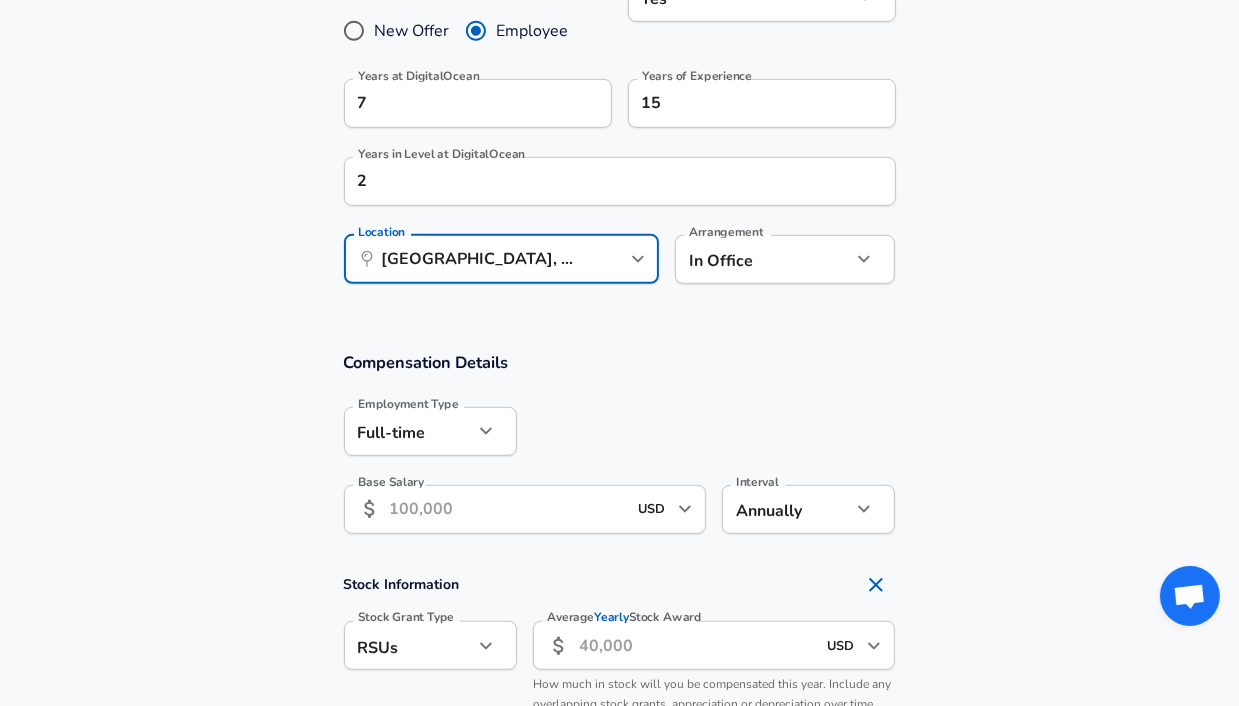 click on "Restart Add Your Salary Upload your offer letter   to verify your submission Enhance Privacy and Anonymity No Automatically hides specific fields until there are enough submissions to safely display the full details.   More Details Based on your submission and the data points that we have already collected, we will automatically hide and anonymize specific fields if there aren't enough data points to remain sufficiently anonymous. Company & Title Information   Enter the company you received your offer from Company DigitalOcean Company   Select the title that closest resembles your official title. This should be similar to the title that was present on your offer letter. Title Software Engineer Title Job Family Software Engineer Job Family   Select a Specialization that best fits your role. If you can't find one, select 'Other' to enter a custom specialization Select Specialization ML / AI ML / AI Select Specialization   Level IC6 / Principal Software Engineer Level Work Experience and Location New Offer Yes 7" at bounding box center [619, -607] 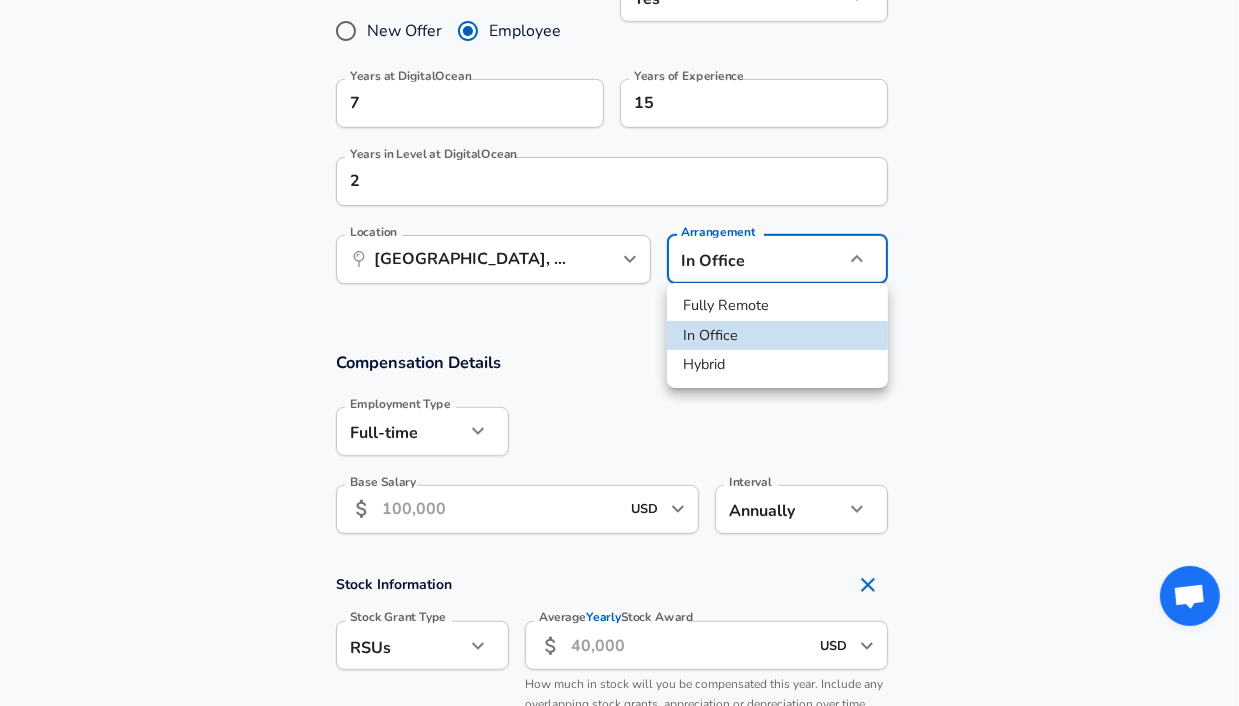 click on "Fully Remote" at bounding box center (777, 306) 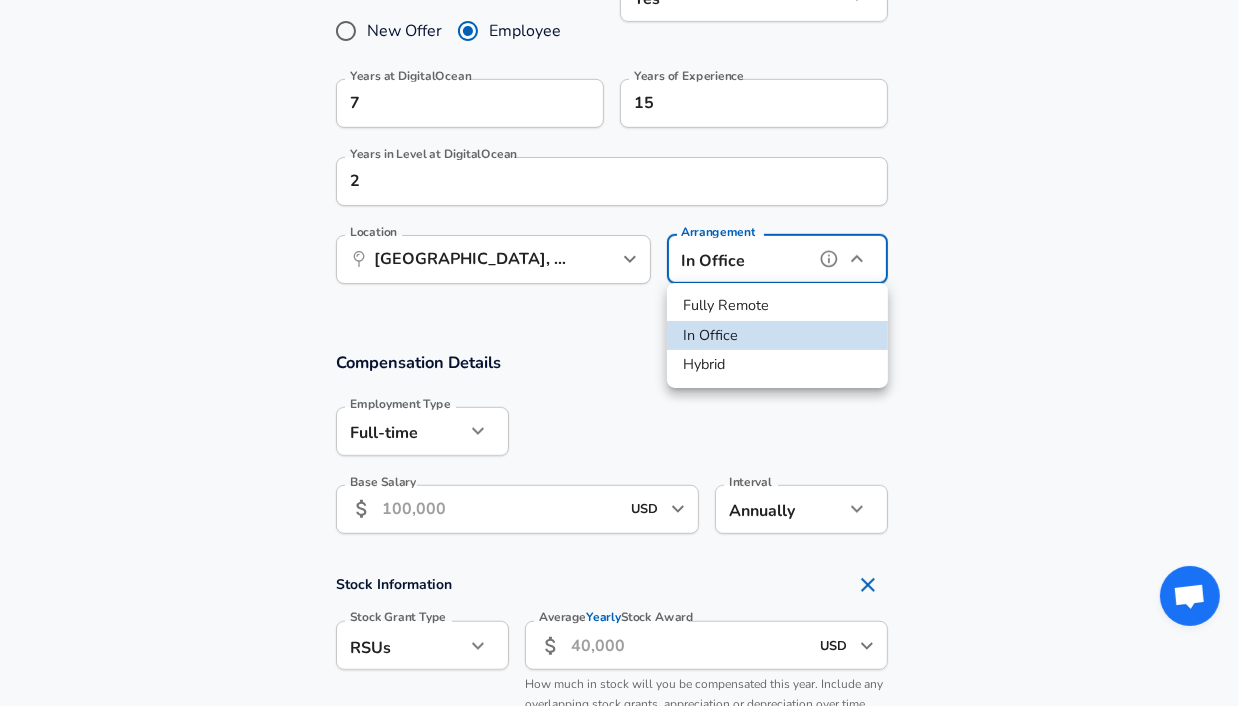 type on "remote" 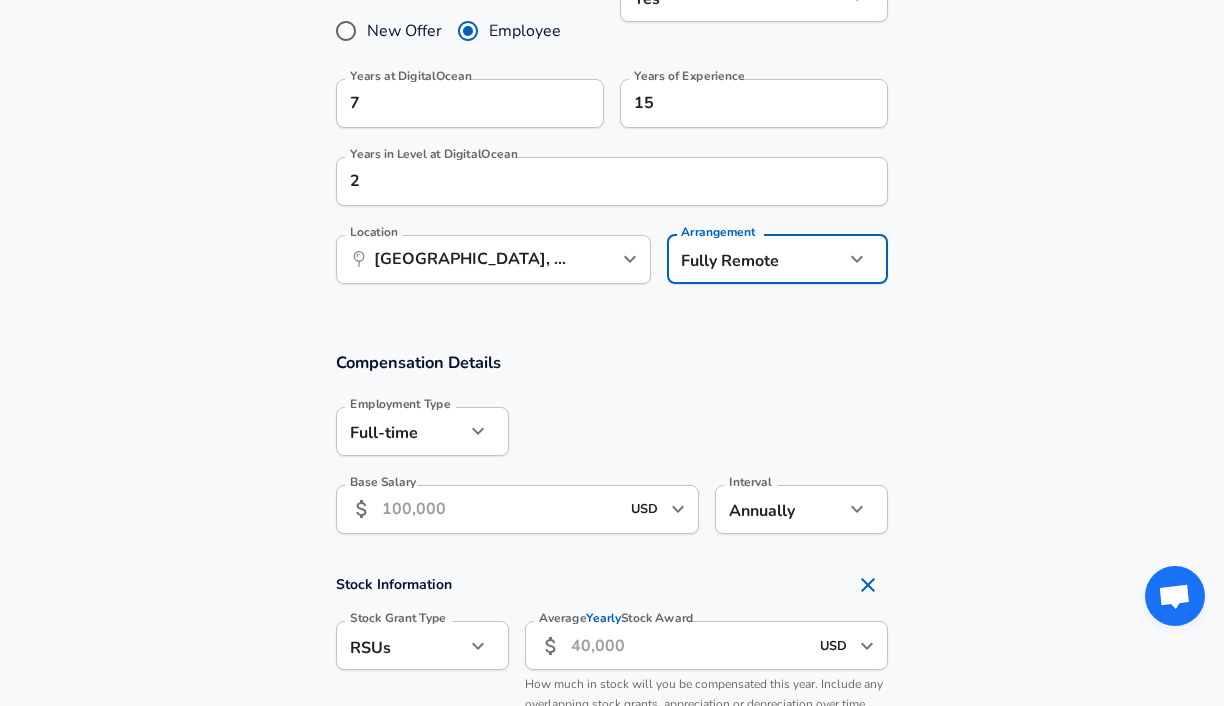 click on "Compensation Details Employment Type [DEMOGRAPHIC_DATA] full_time Employment Type Base Salary ​ USD ​ Base Salary Interval Annually yearly Interval" at bounding box center (612, 449) 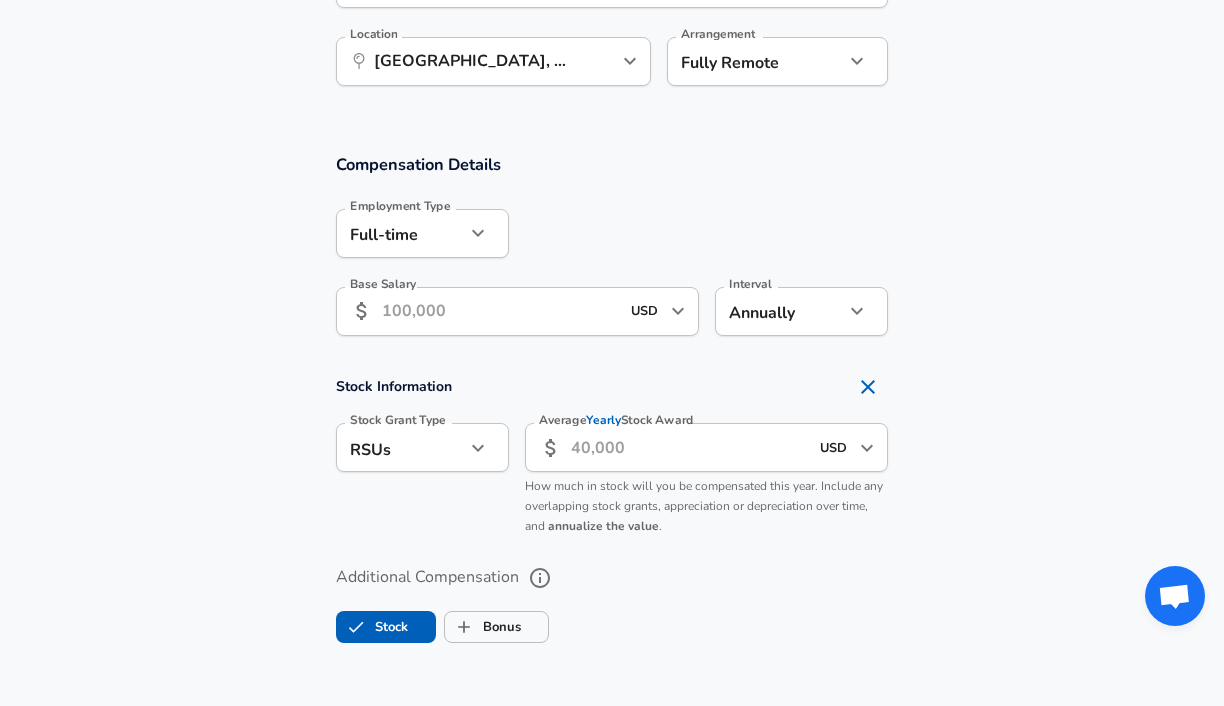 scroll, scrollTop: 1160, scrollLeft: 0, axis: vertical 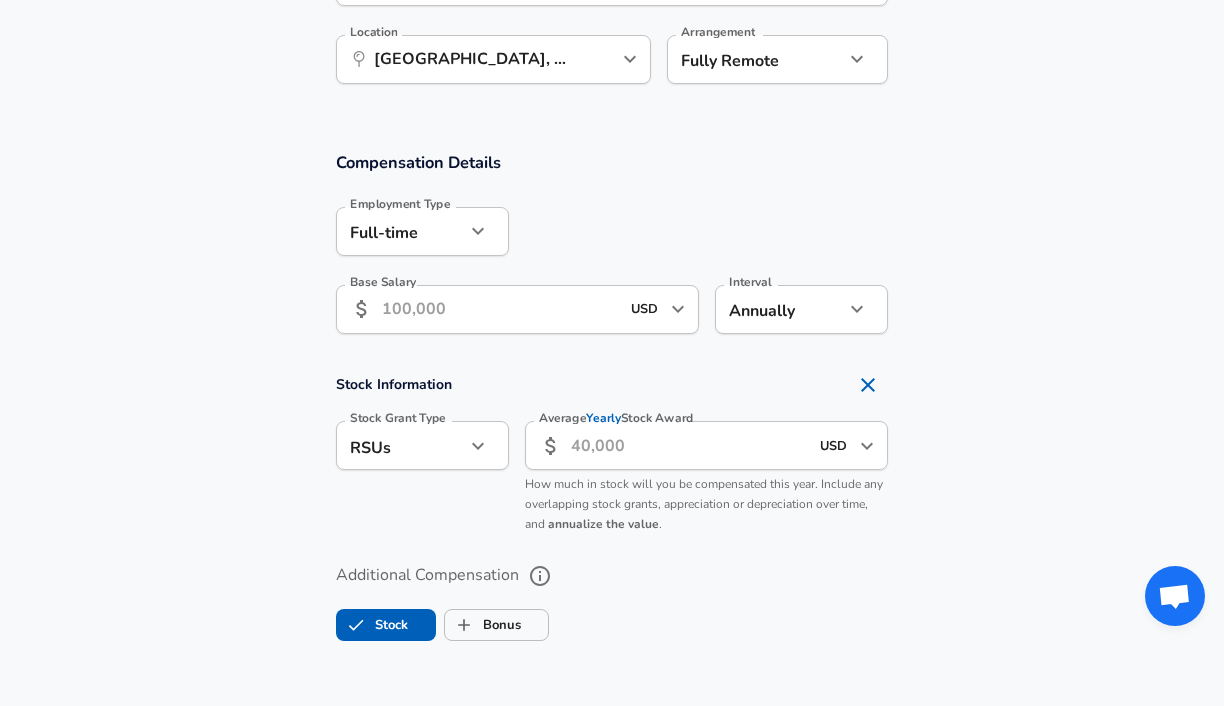 click on "Base Salary" at bounding box center [500, 309] 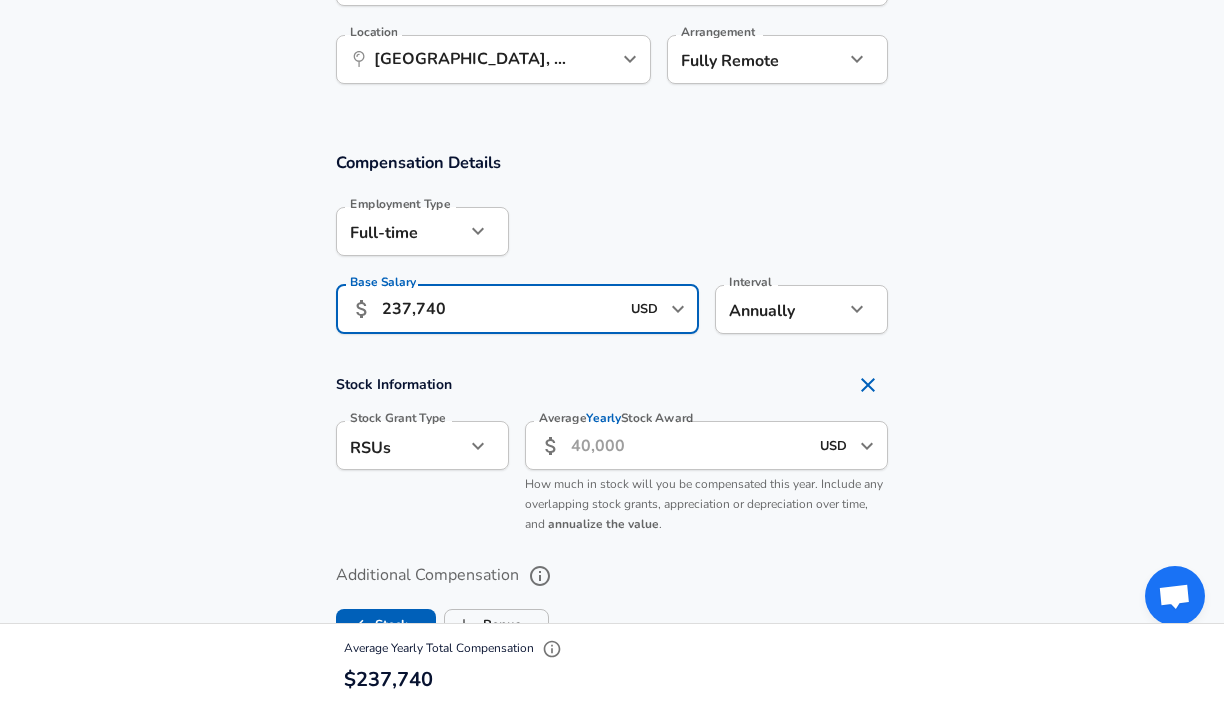 type on "237,740" 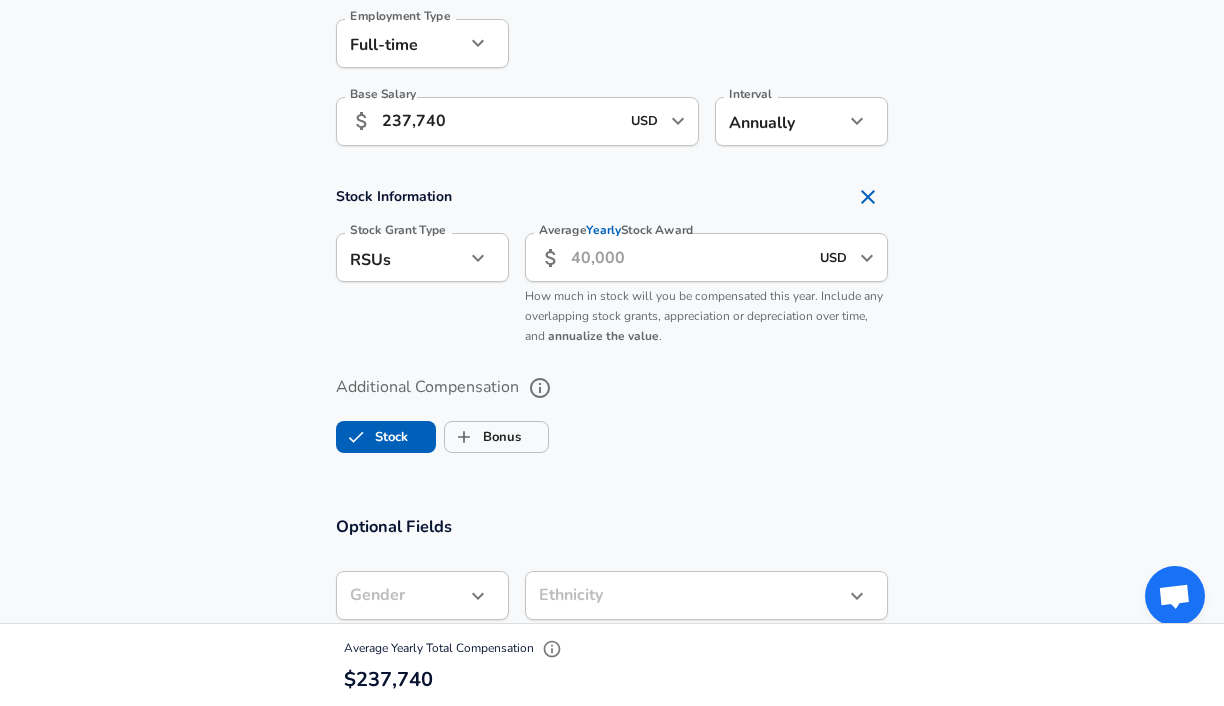 scroll, scrollTop: 1360, scrollLeft: 0, axis: vertical 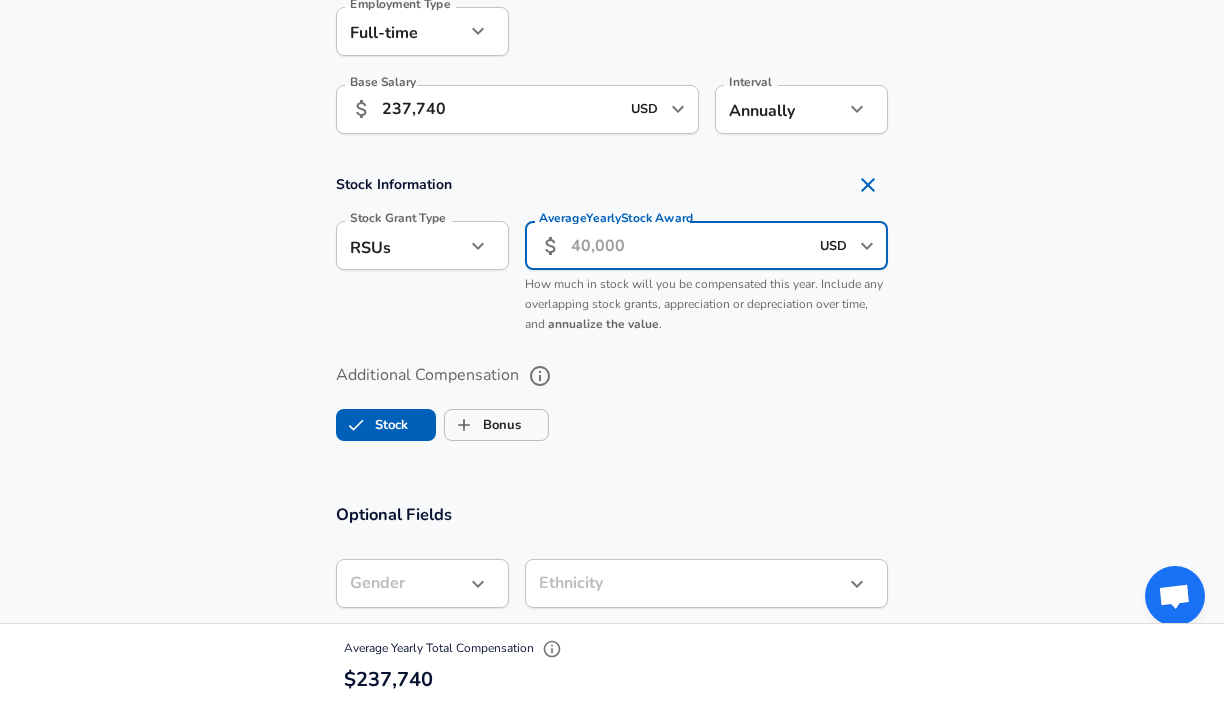 click on "Average  Yearly  Stock Award" at bounding box center (689, 245) 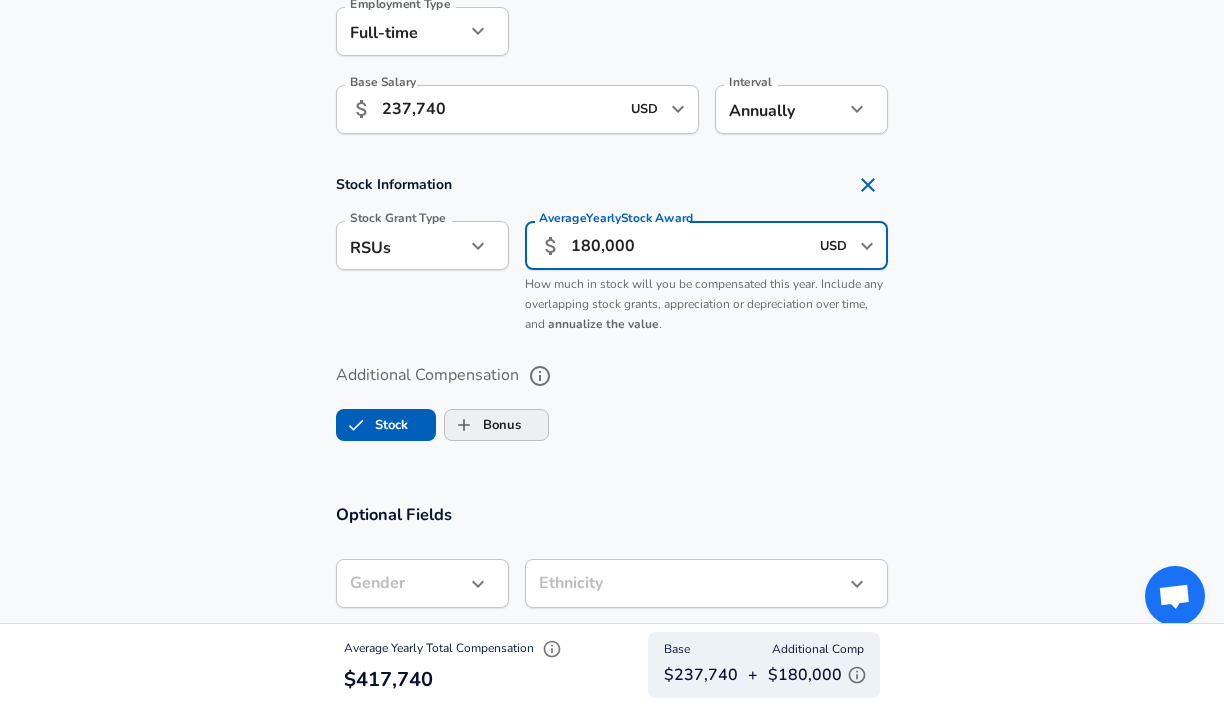 type on "180,000" 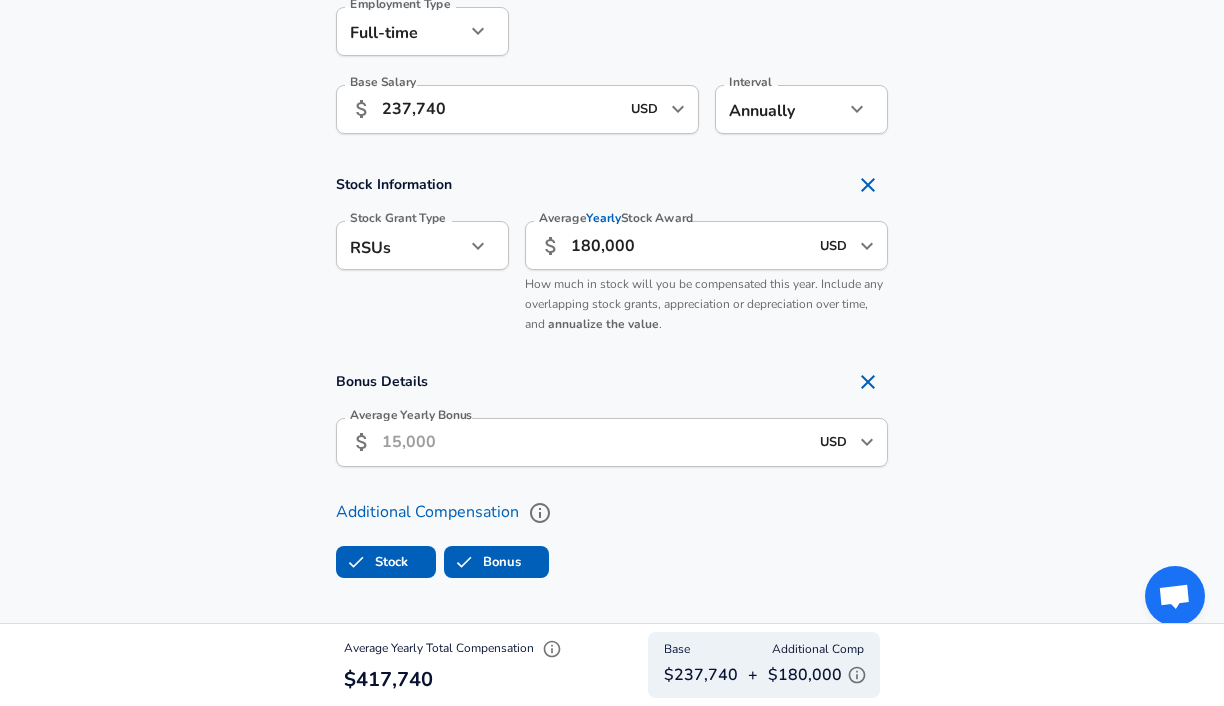 checkbox on "true" 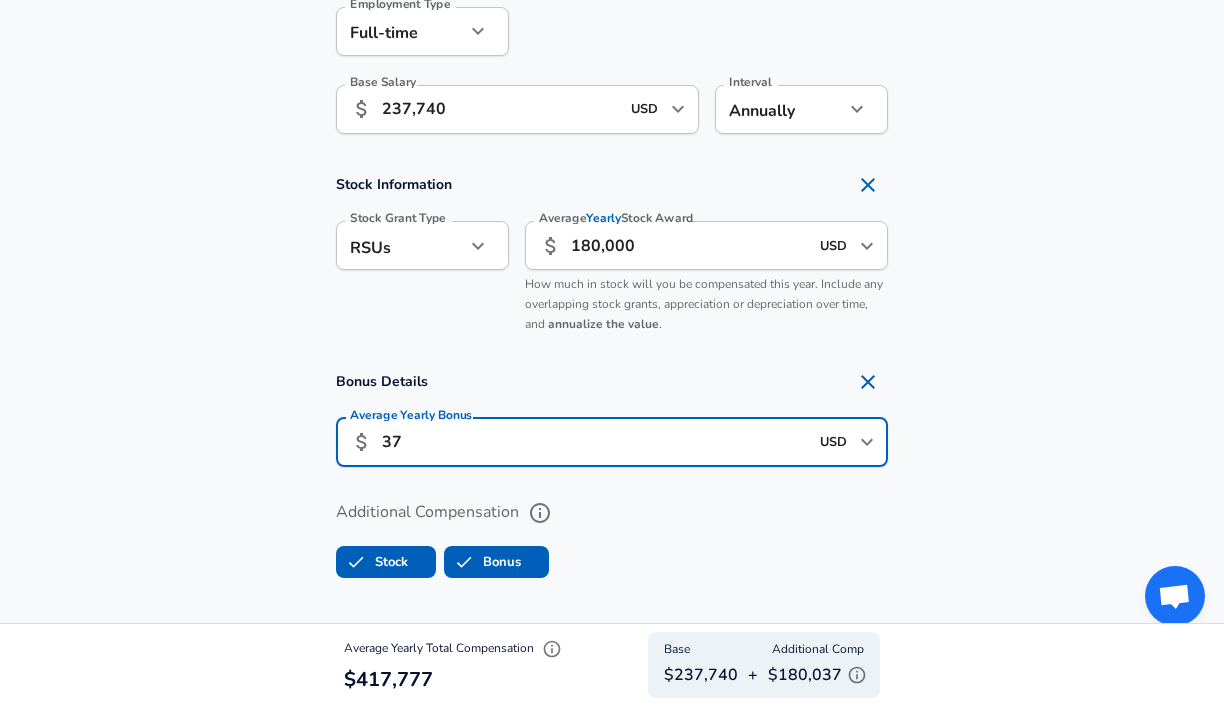 type on "3" 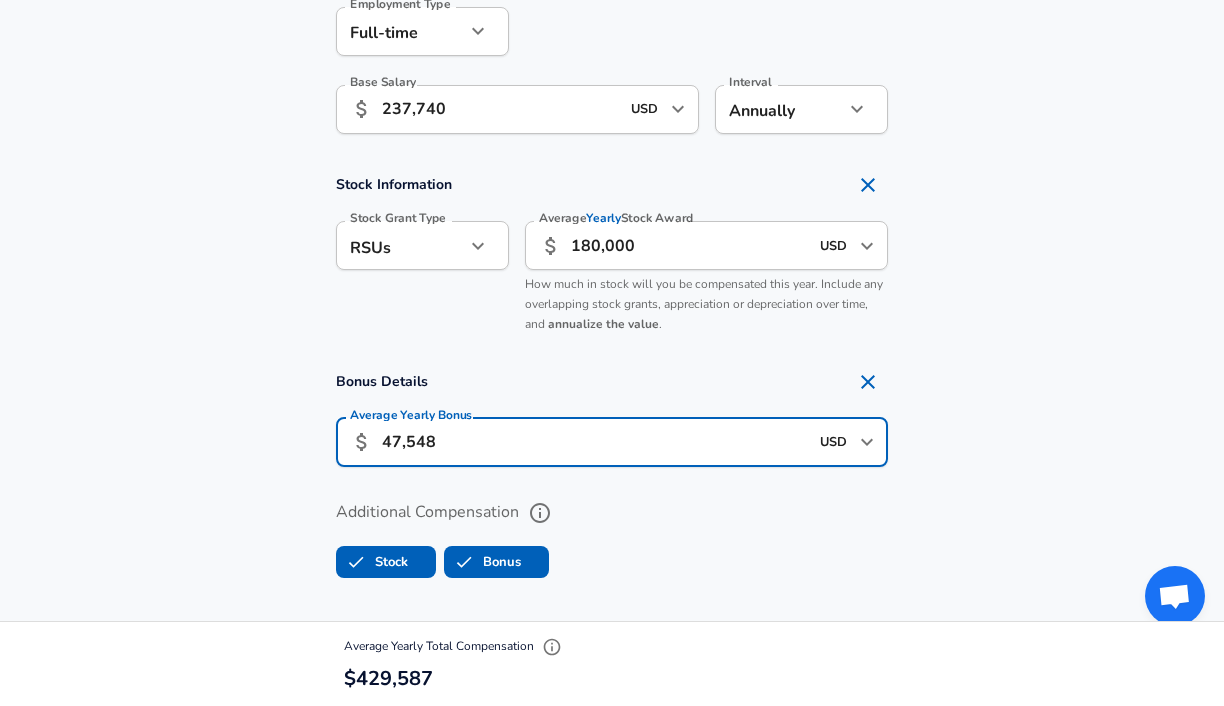 type on "47,548" 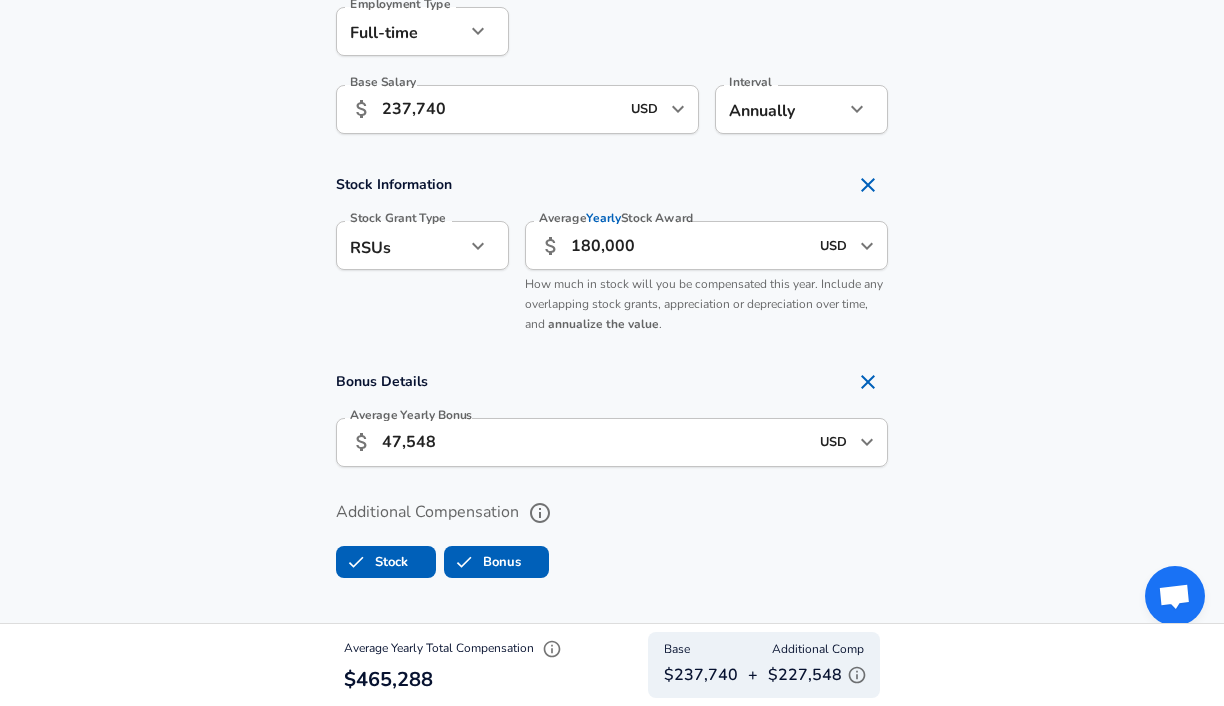 click on "Bonus Details  Average Yearly Bonus ​ 47,548 USD ​ Average Yearly Bonus" at bounding box center (612, 421) 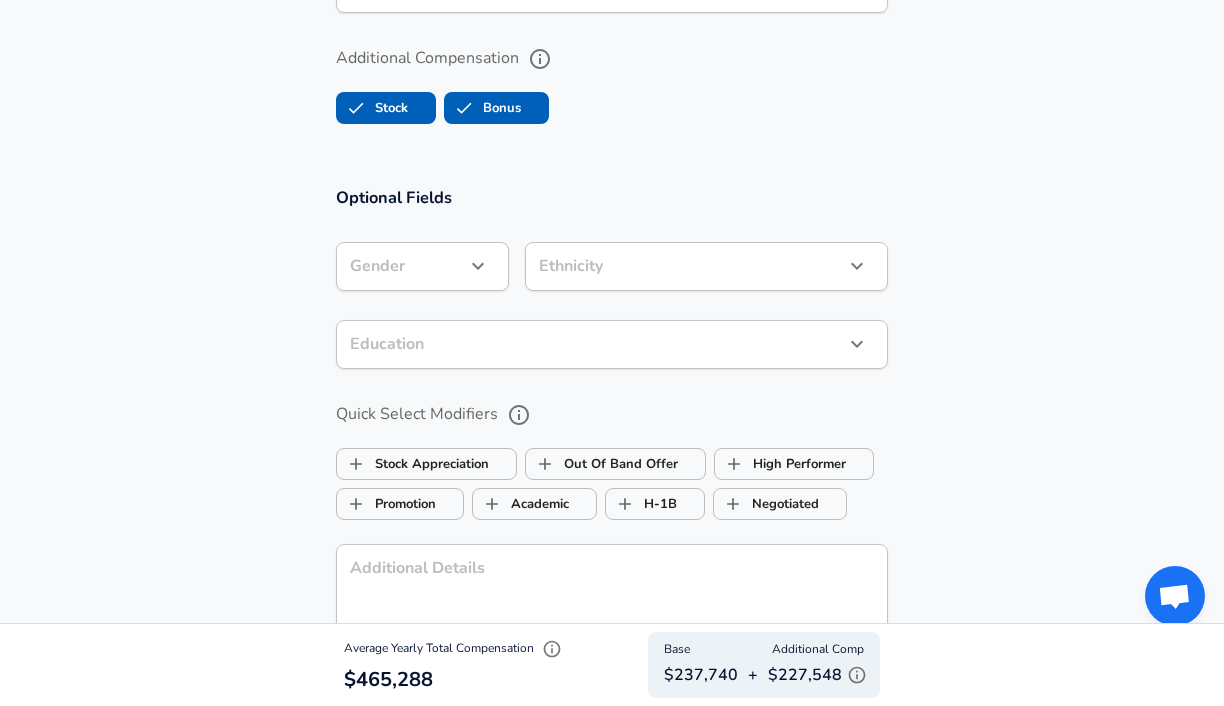 scroll, scrollTop: 1860, scrollLeft: 0, axis: vertical 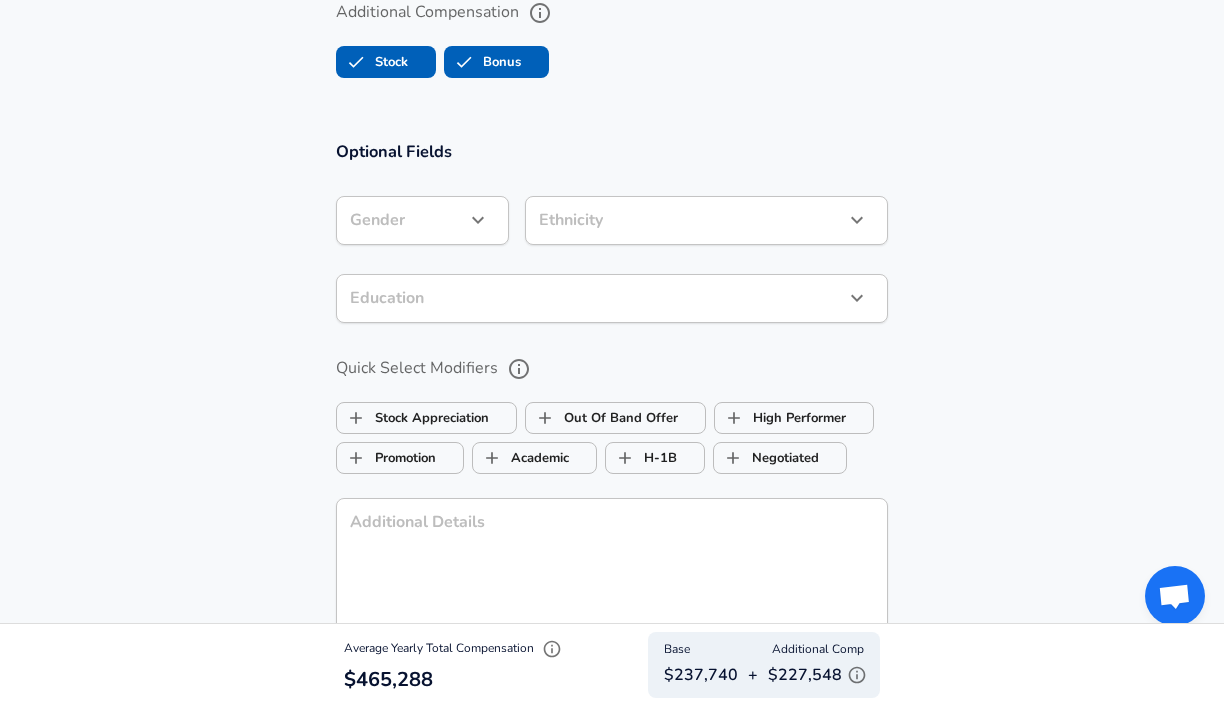 click 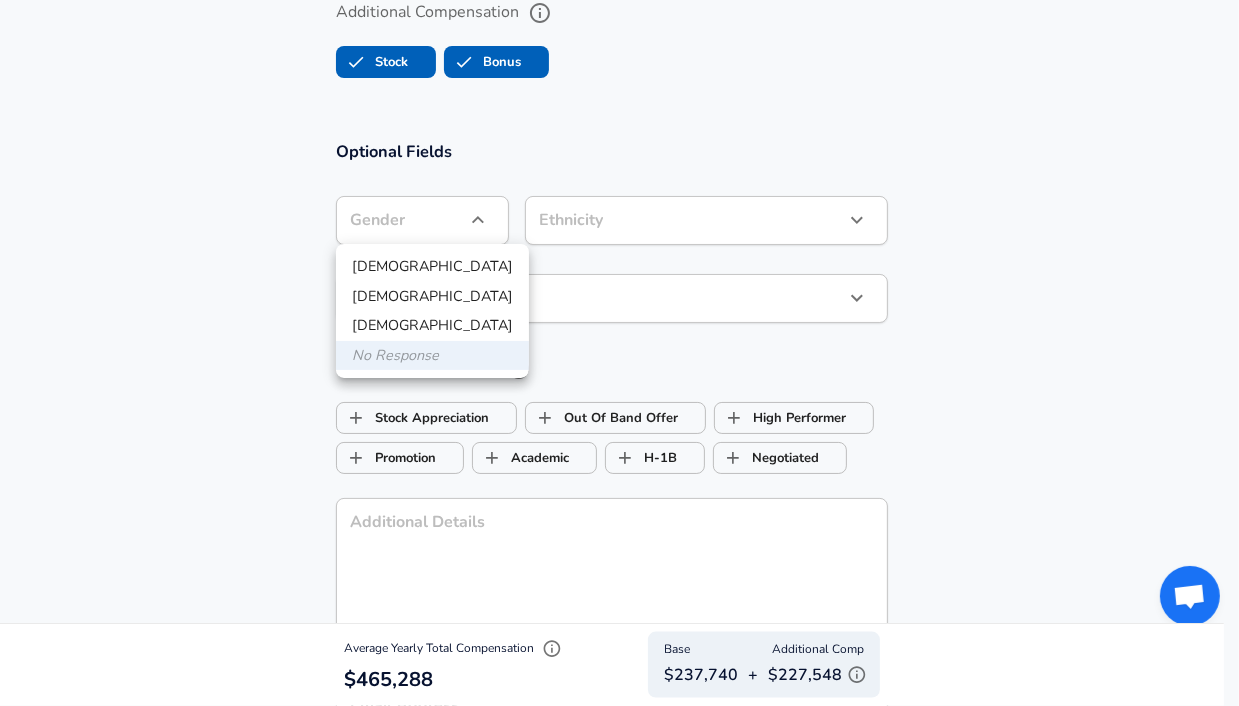 click on "[DEMOGRAPHIC_DATA]" at bounding box center [432, 267] 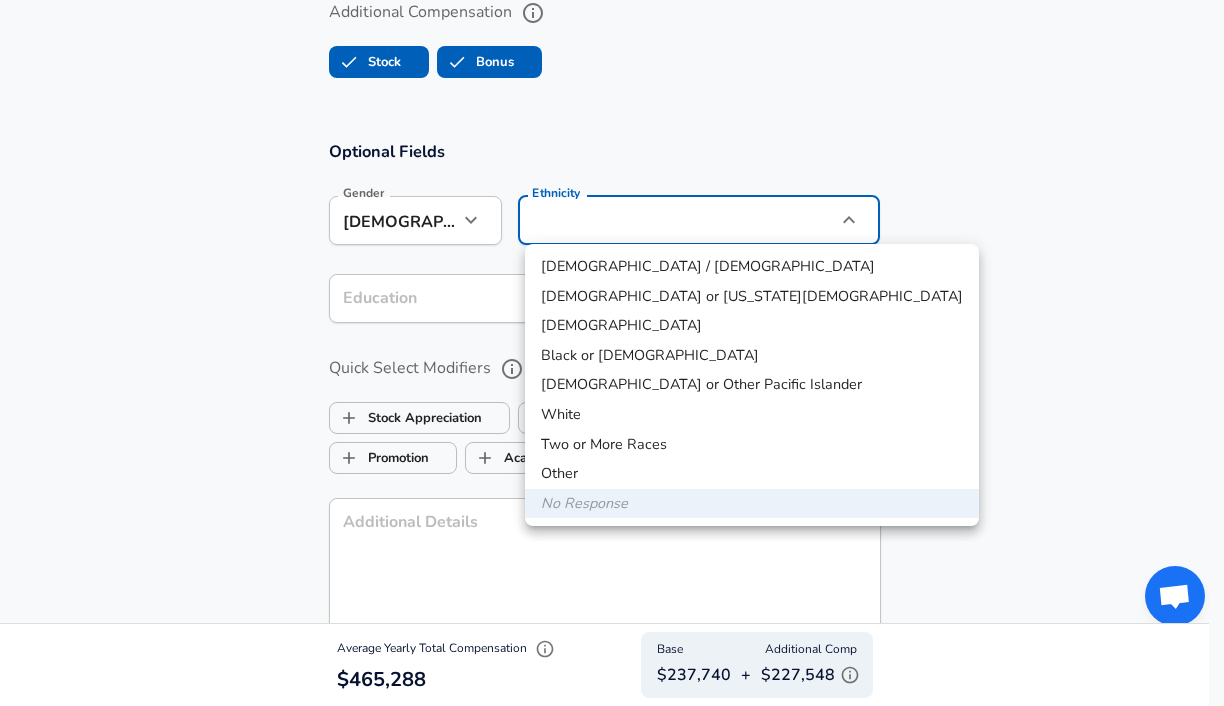 click on "Restart Add Your Salary Upload your offer letter   to verify your submission Enhance Privacy and Anonymity No Automatically hides specific fields until there are enough submissions to safely display the full details.   More Details Based on your submission and the data points that we have already collected, we will automatically hide and anonymize specific fields if there aren't enough data points to remain sufficiently anonymous. Company & Title Information   Enter the company you received your offer from Company DigitalOcean Company   Select the title that closest resembles your official title. This should be similar to the title that was present on your offer letter. Title Software Engineer Title Job Family Software Engineer Job Family   Select a Specialization that best fits your role. If you can't find one, select 'Other' to enter a custom specialization Select Specialization ML / AI ML / AI Select Specialization   Level IC6 / Principal Software Engineer Level Work Experience and Location New Offer Yes 7" at bounding box center [612, -1507] 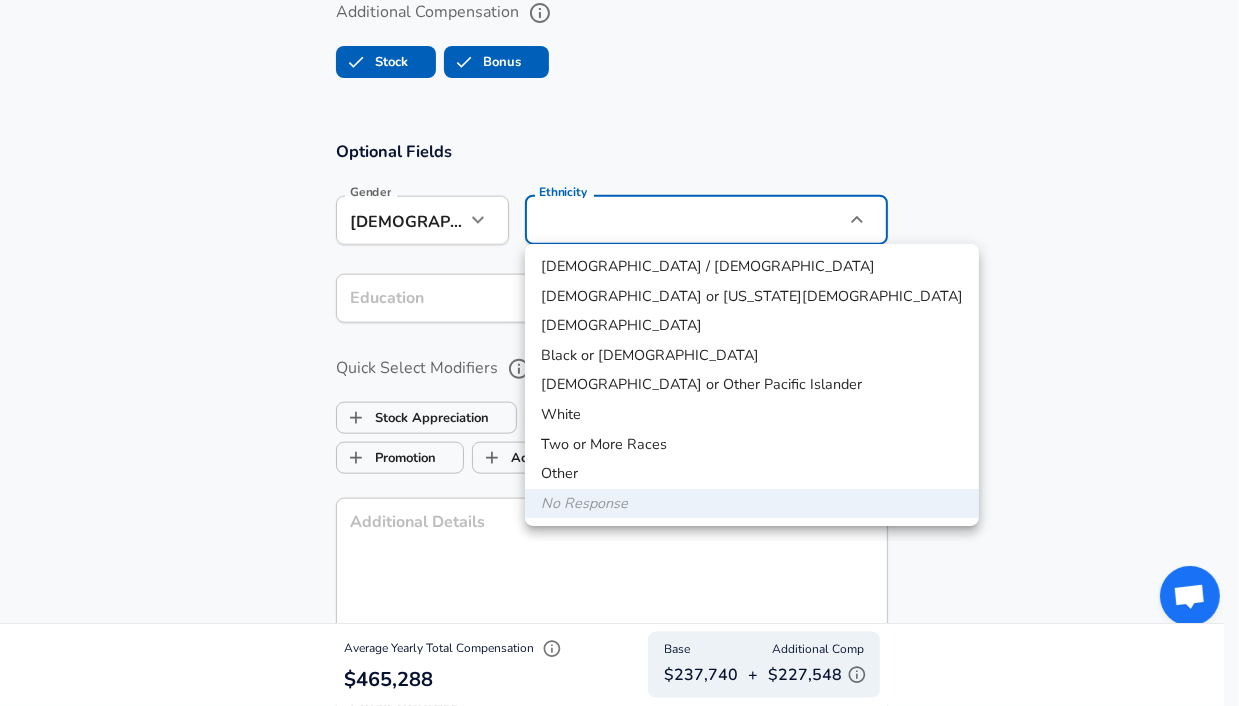 click on "[DEMOGRAPHIC_DATA]" at bounding box center [752, 326] 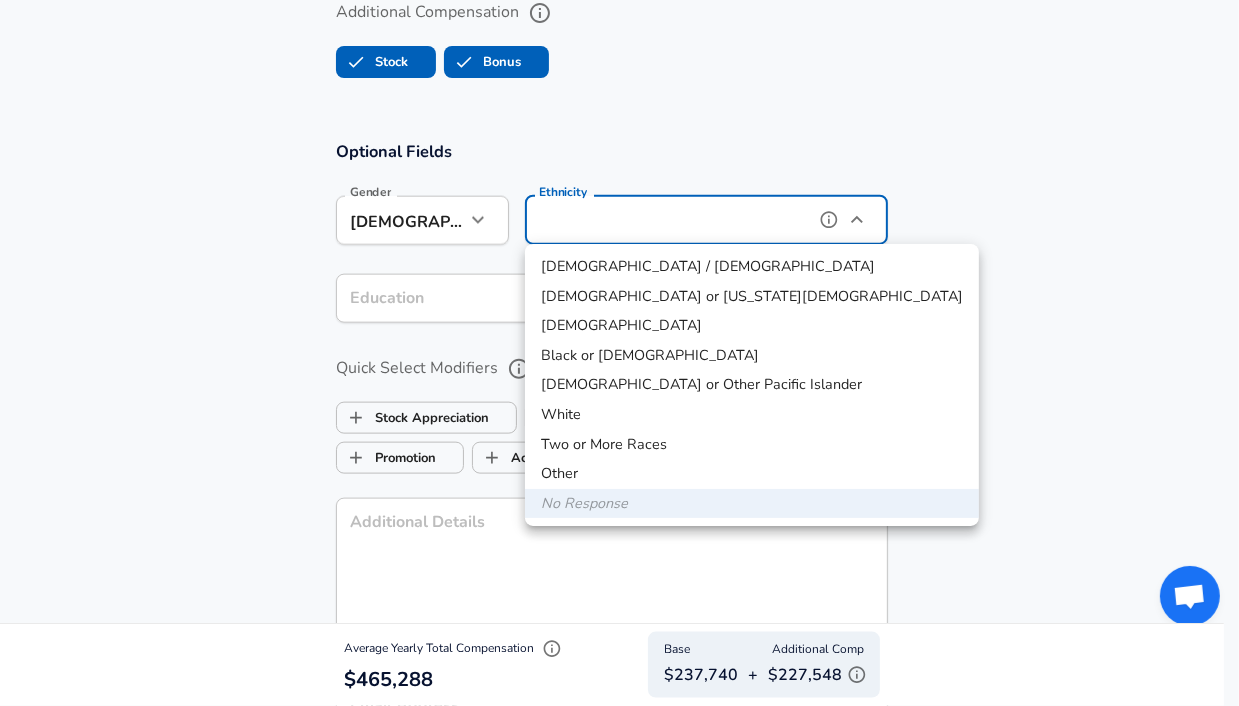 type on "[DEMOGRAPHIC_DATA]" 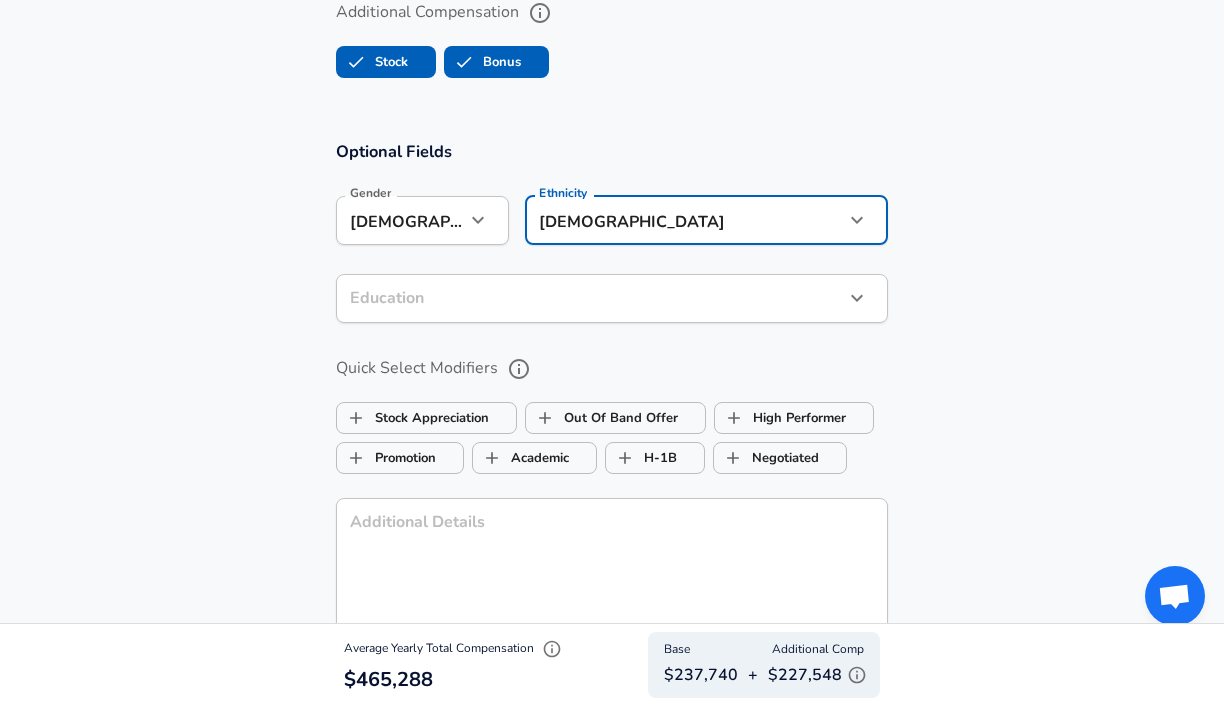 click on "Restart Add Your Salary Upload your offer letter   to verify your submission Enhance Privacy and Anonymity No Automatically hides specific fields until there are enough submissions to safely display the full details.   More Details Based on your submission and the data points that we have already collected, we will automatically hide and anonymize specific fields if there aren't enough data points to remain sufficiently anonymous. Company & Title Information   Enter the company you received your offer from Company DigitalOcean Company   Select the title that closest resembles your official title. This should be similar to the title that was present on your offer letter. Title Software Engineer Title Job Family Software Engineer Job Family   Select a Specialization that best fits your role. If you can't find one, select 'Other' to enter a custom specialization Select Specialization ML / AI ML / AI Select Specialization   Level IC6 / Principal Software Engineer Level Work Experience and Location New Offer Yes 7" at bounding box center (612, -1507) 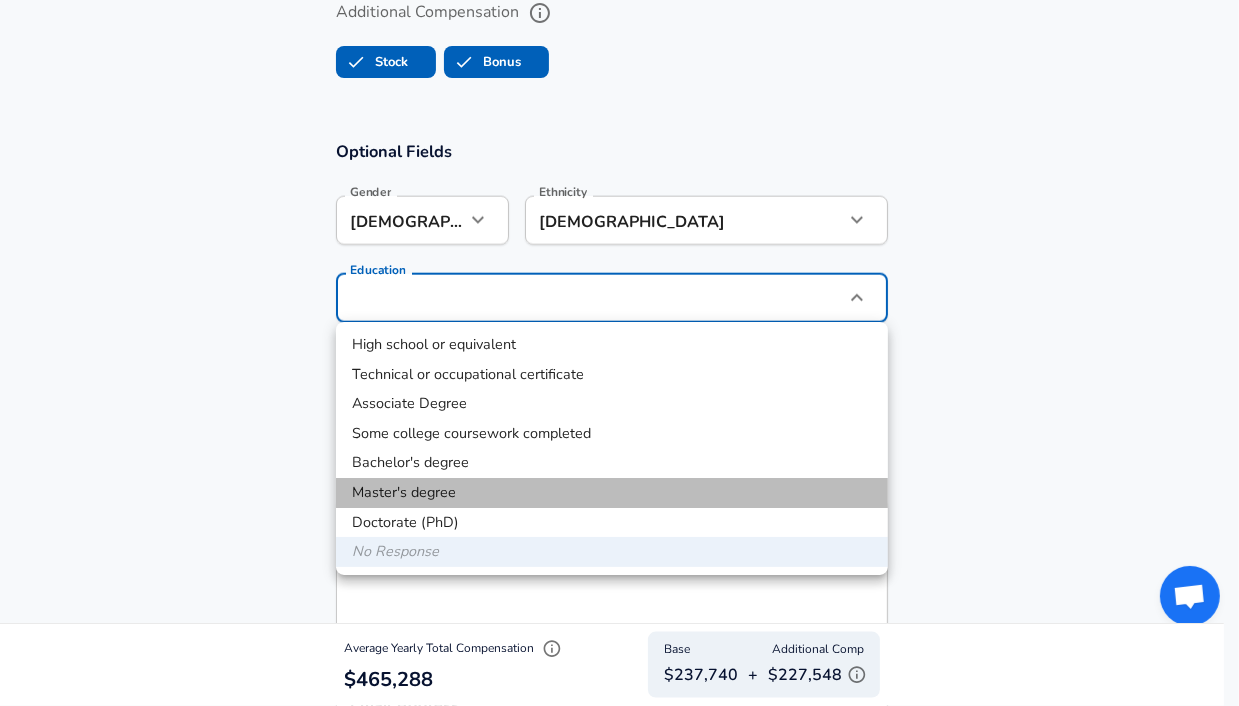 click on "Master's degree" at bounding box center [612, 493] 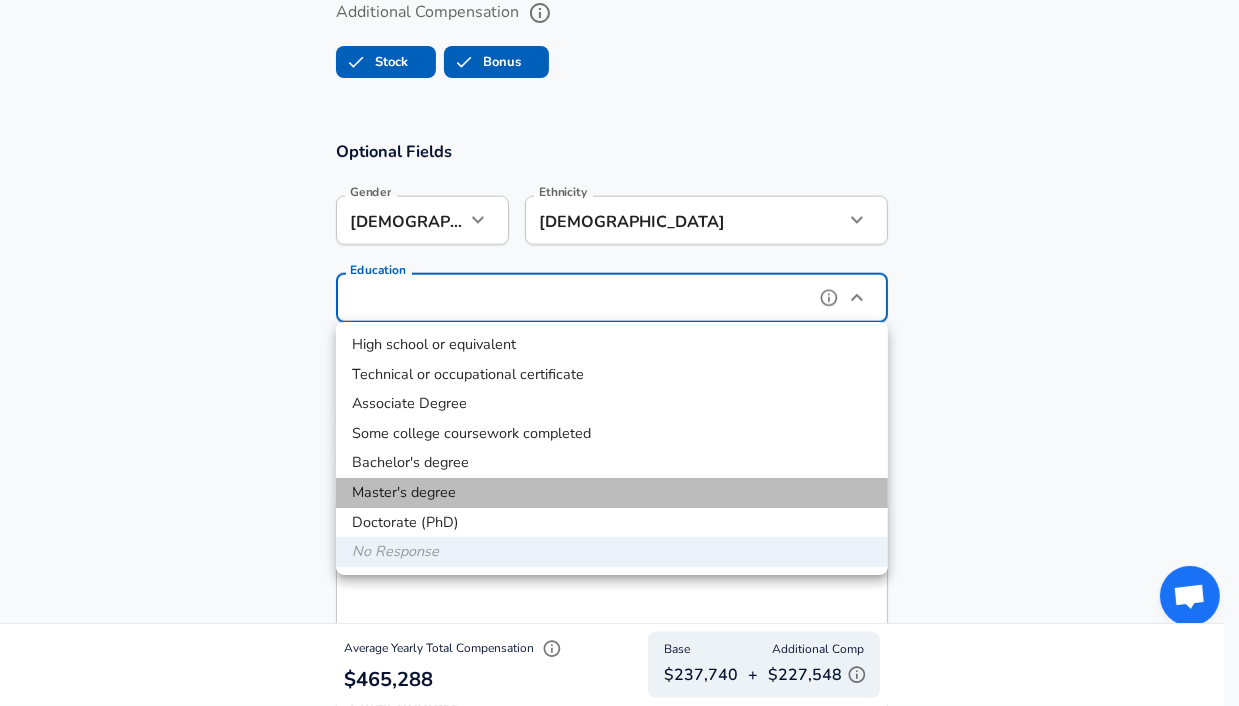 type on "Masters degree" 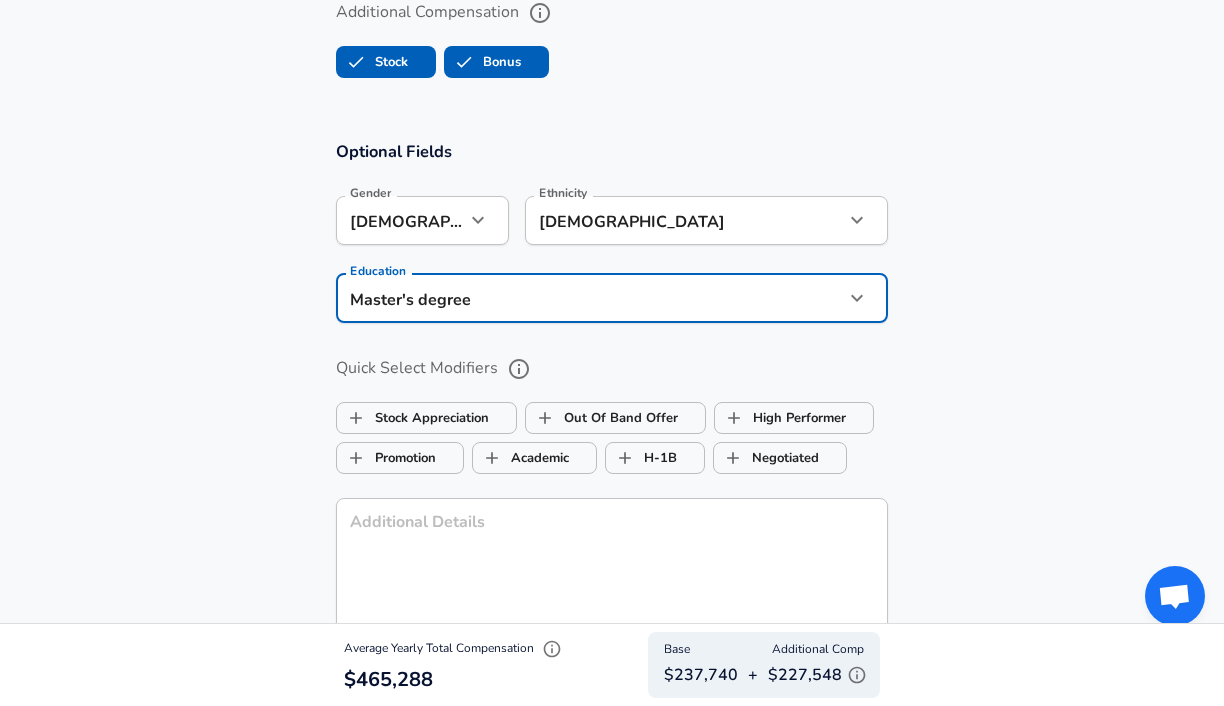 click on "Optional Fields Gender [DEMOGRAPHIC_DATA] [DEMOGRAPHIC_DATA] Gender Ethnicity [DEMOGRAPHIC_DATA] Ethnicity Education Master's degree Masters degree Education Quick Select Modifiers   Stock Appreciation Out Of Band Offer High Performer Promotion Academic H-1B Negotiated Additional Details x Additional Details 0 /500 characters Email Address Email Address   Providing an email allows for editing or removal of your submission. We may also reach out if we have any questions. Your email will not be published." at bounding box center (612, 466) 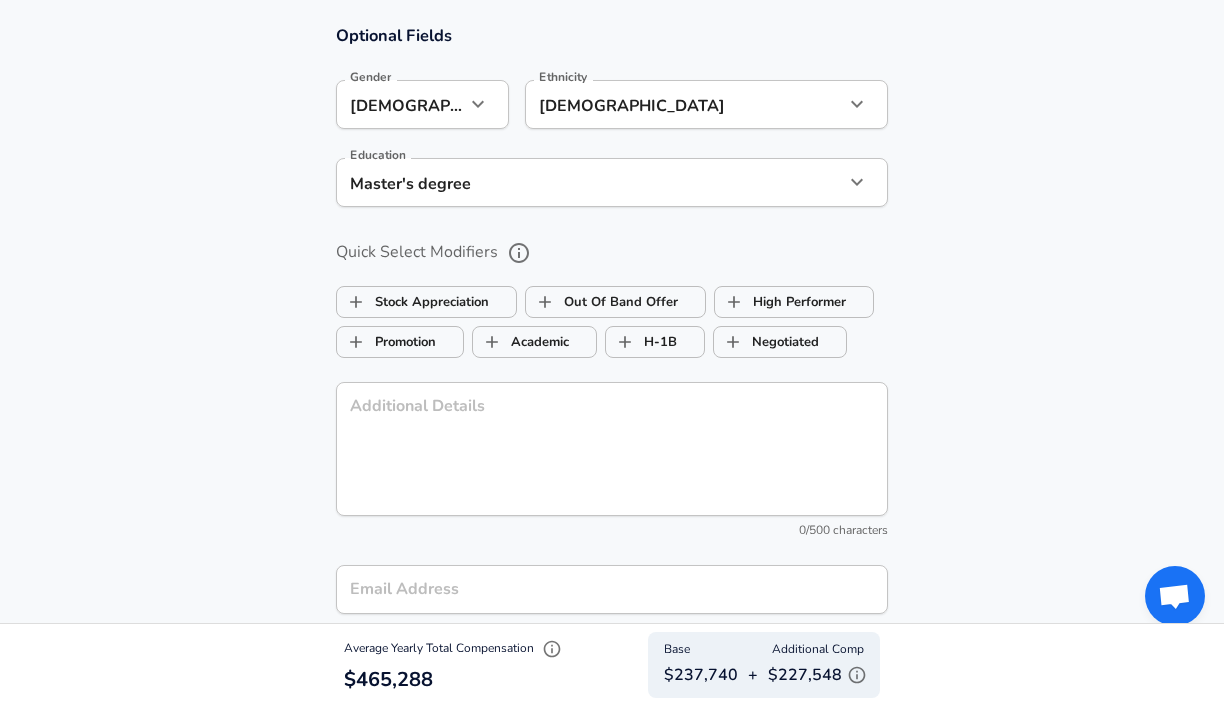 scroll, scrollTop: 1960, scrollLeft: 0, axis: vertical 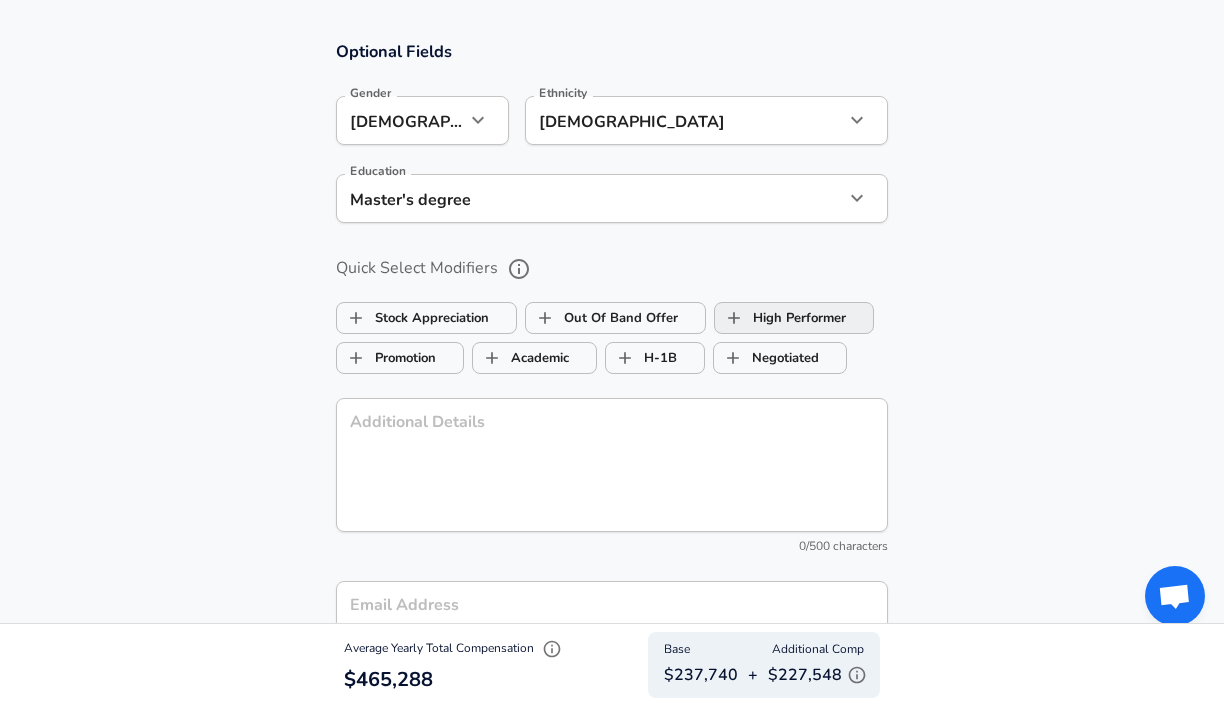 click on "High Performer" at bounding box center [780, 318] 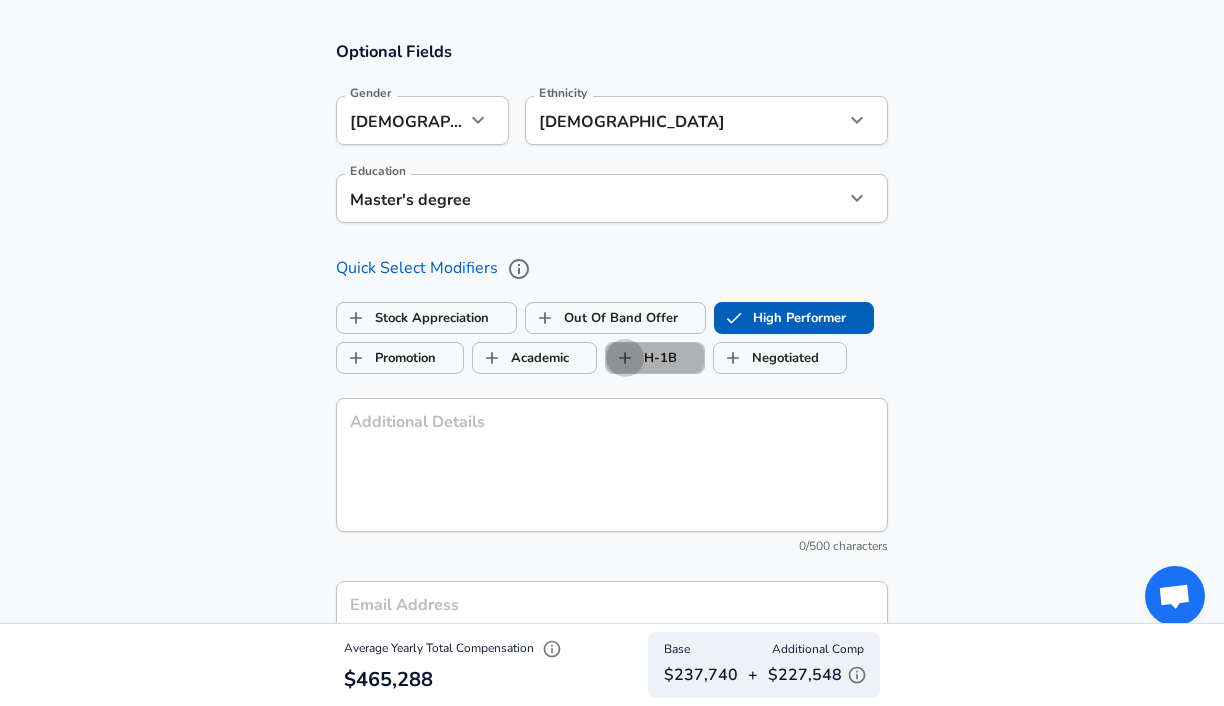 click on "H-1B" at bounding box center (625, 358) 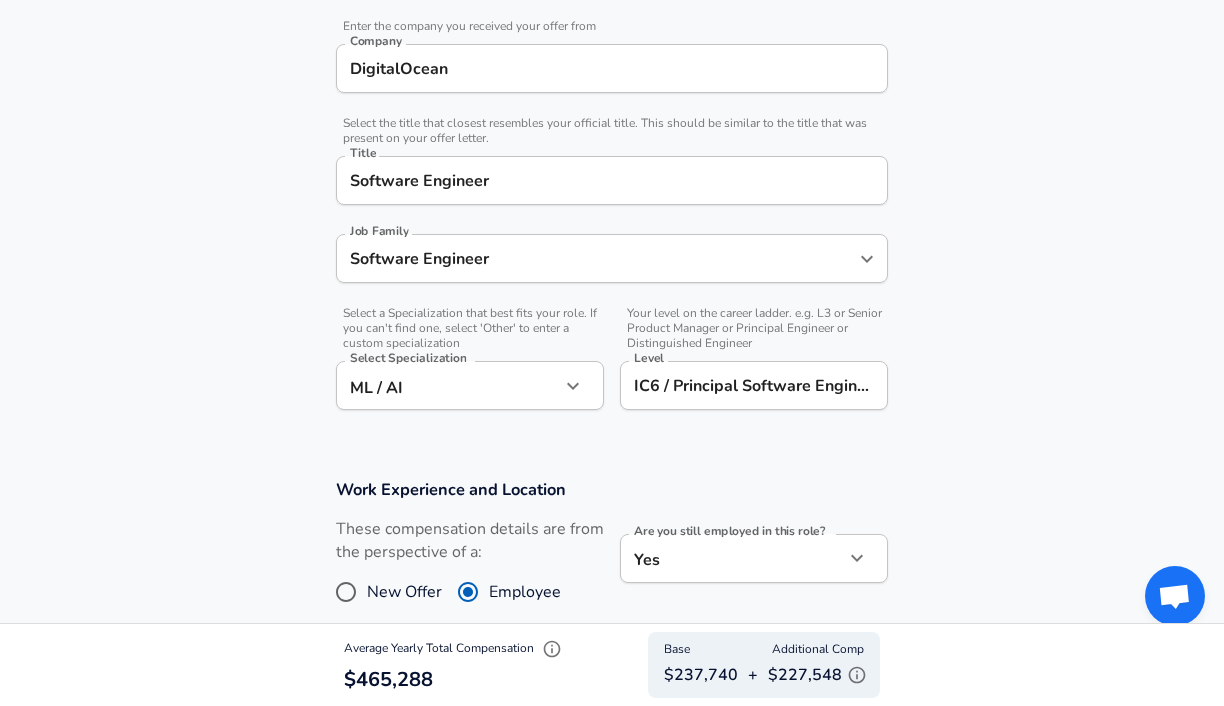 scroll, scrollTop: 400, scrollLeft: 0, axis: vertical 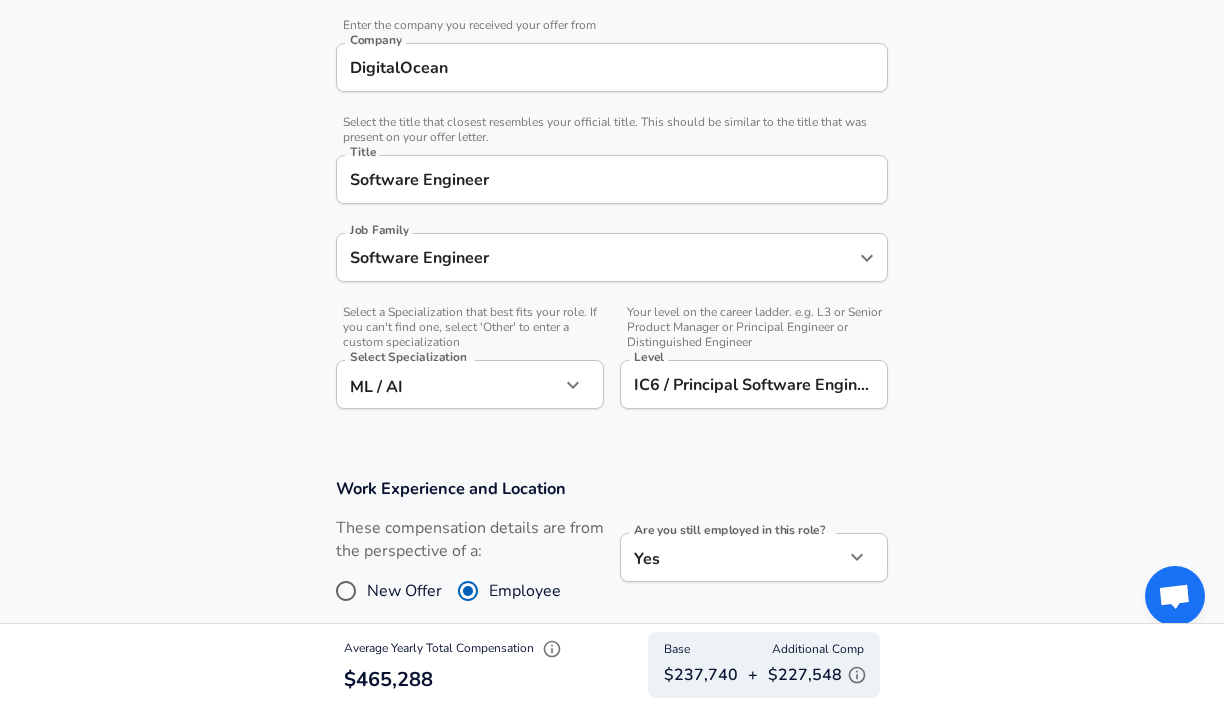 checkbox on "true" 